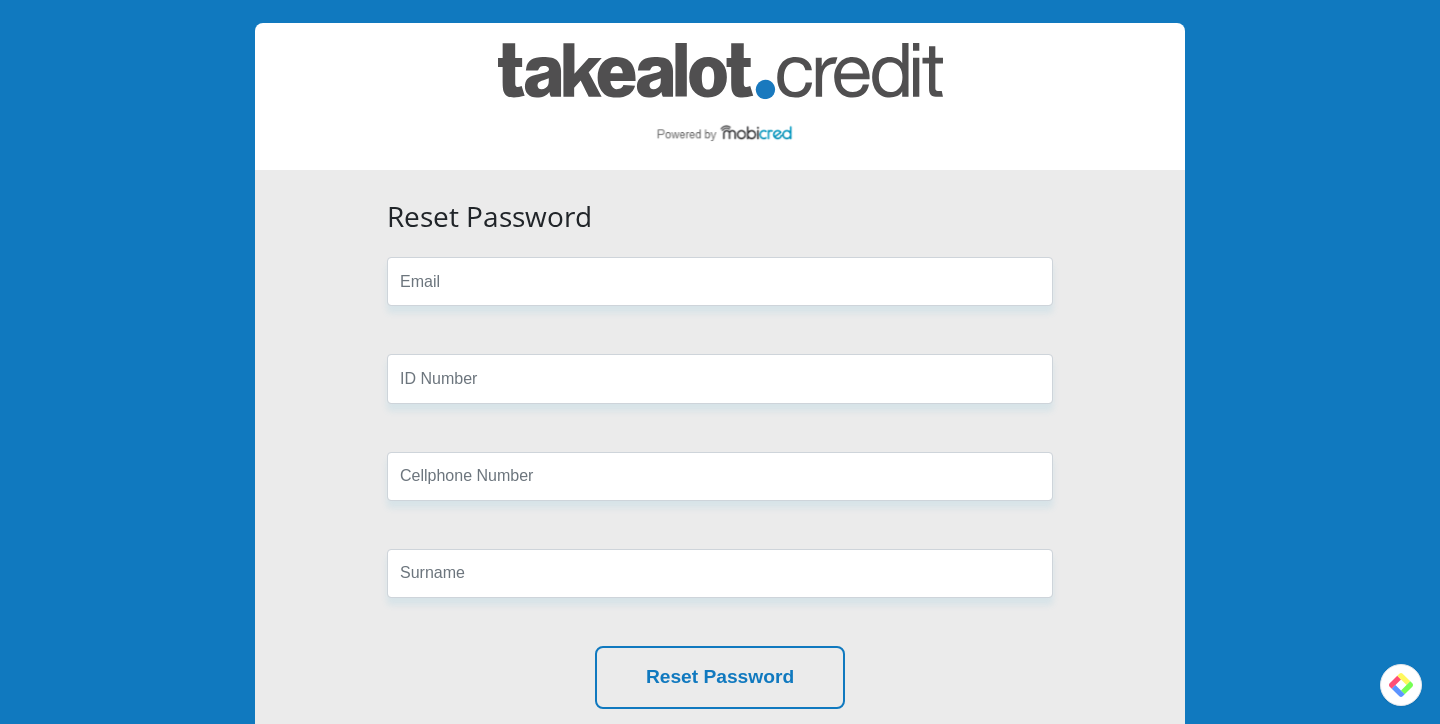 scroll, scrollTop: 0, scrollLeft: 0, axis: both 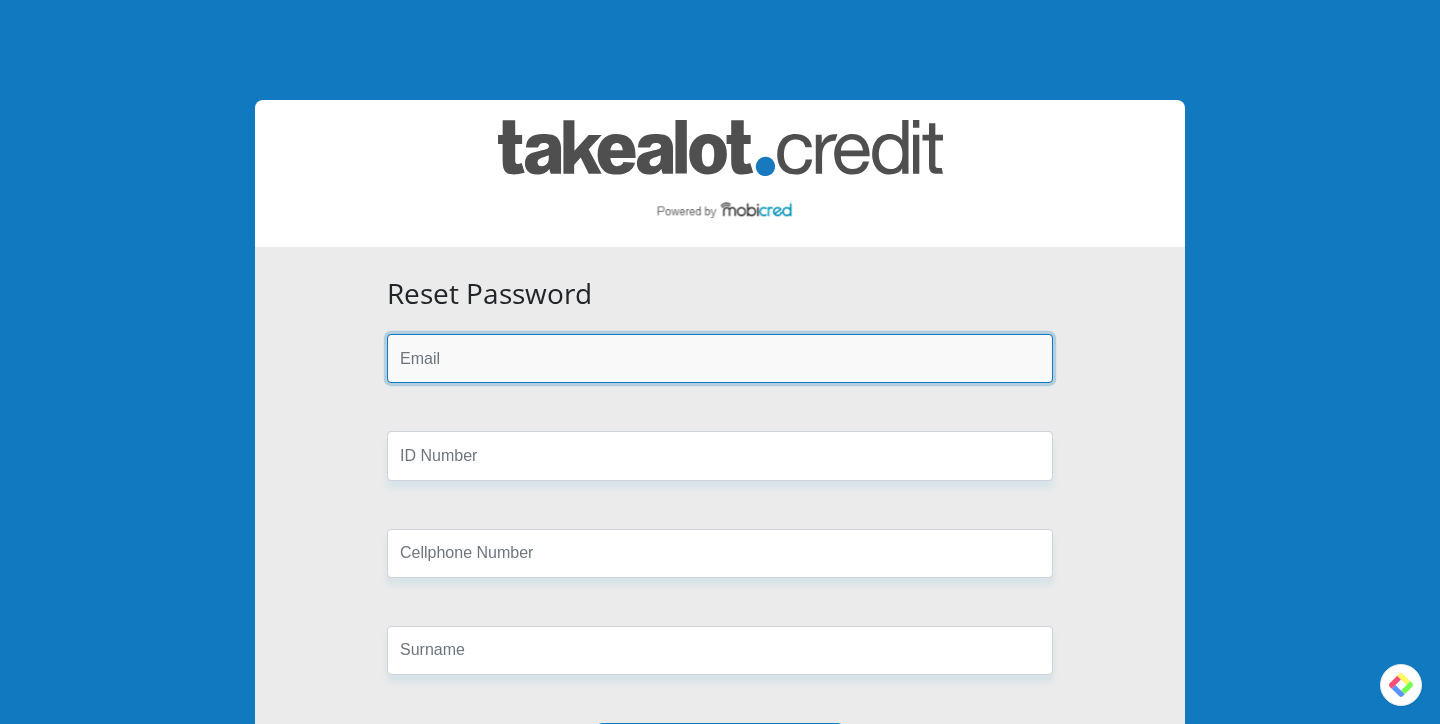click at bounding box center [720, 358] 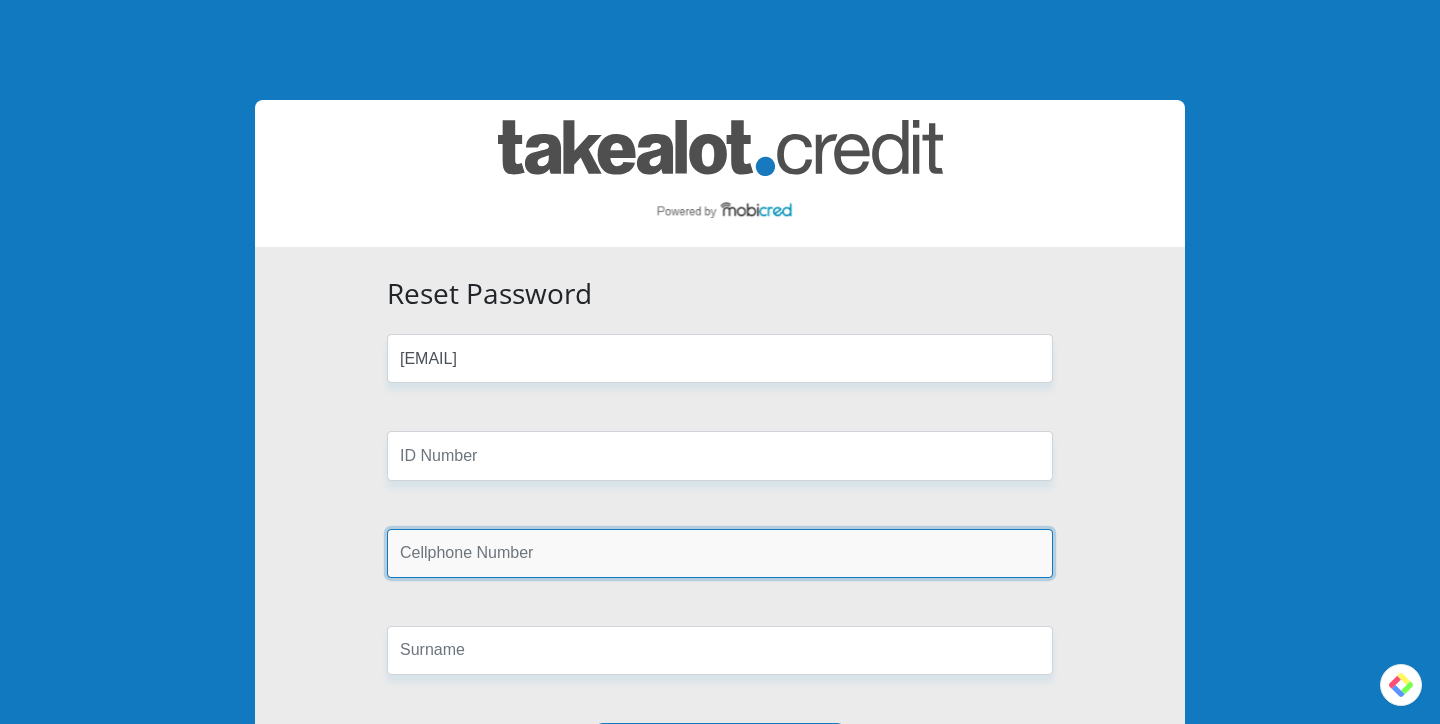 type on "815226919" 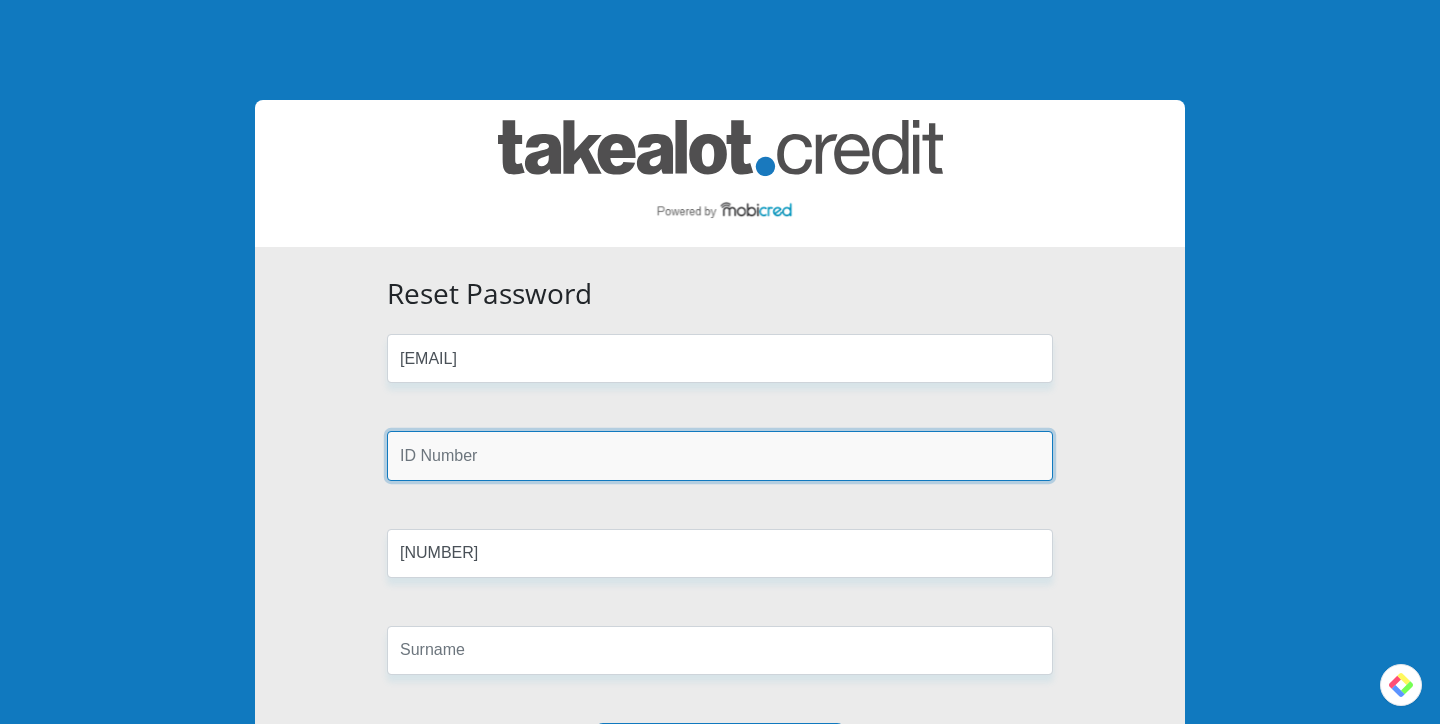 click at bounding box center [720, 455] 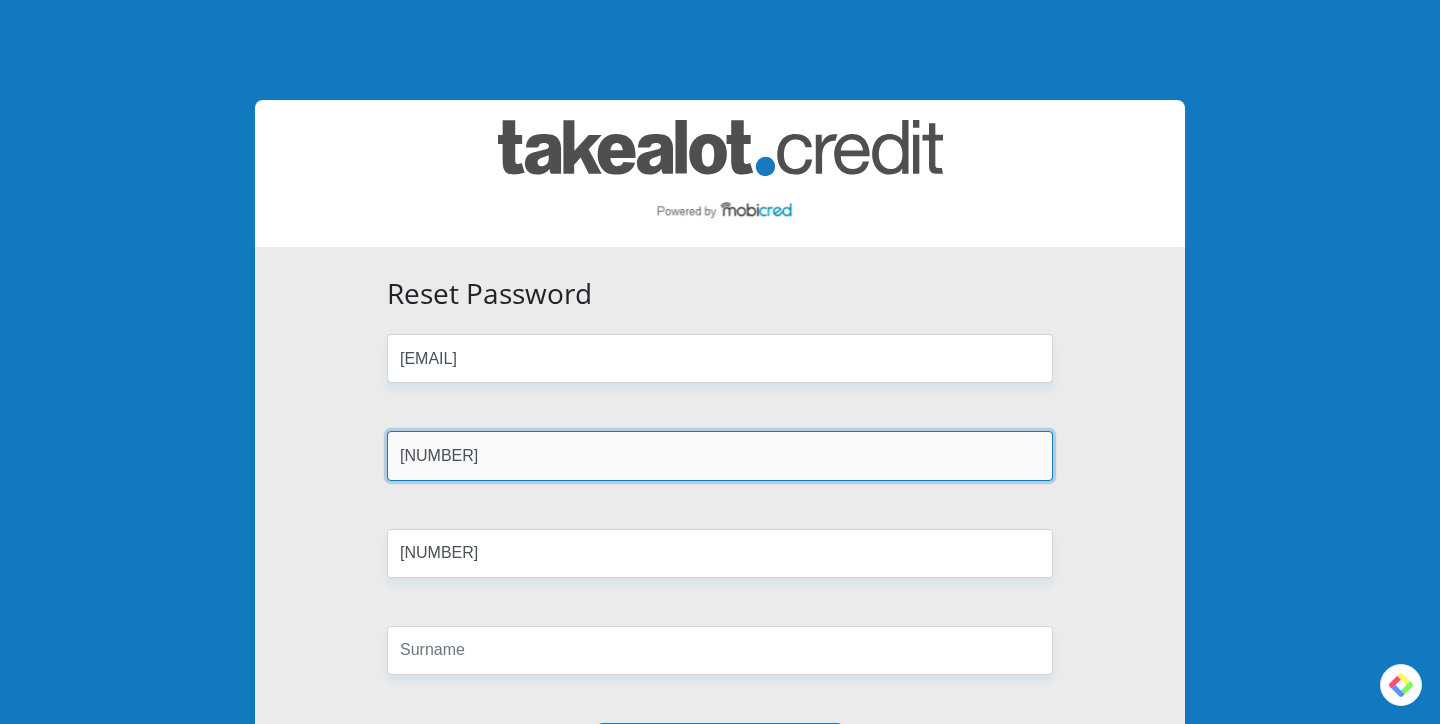 scroll, scrollTop: 187, scrollLeft: 0, axis: vertical 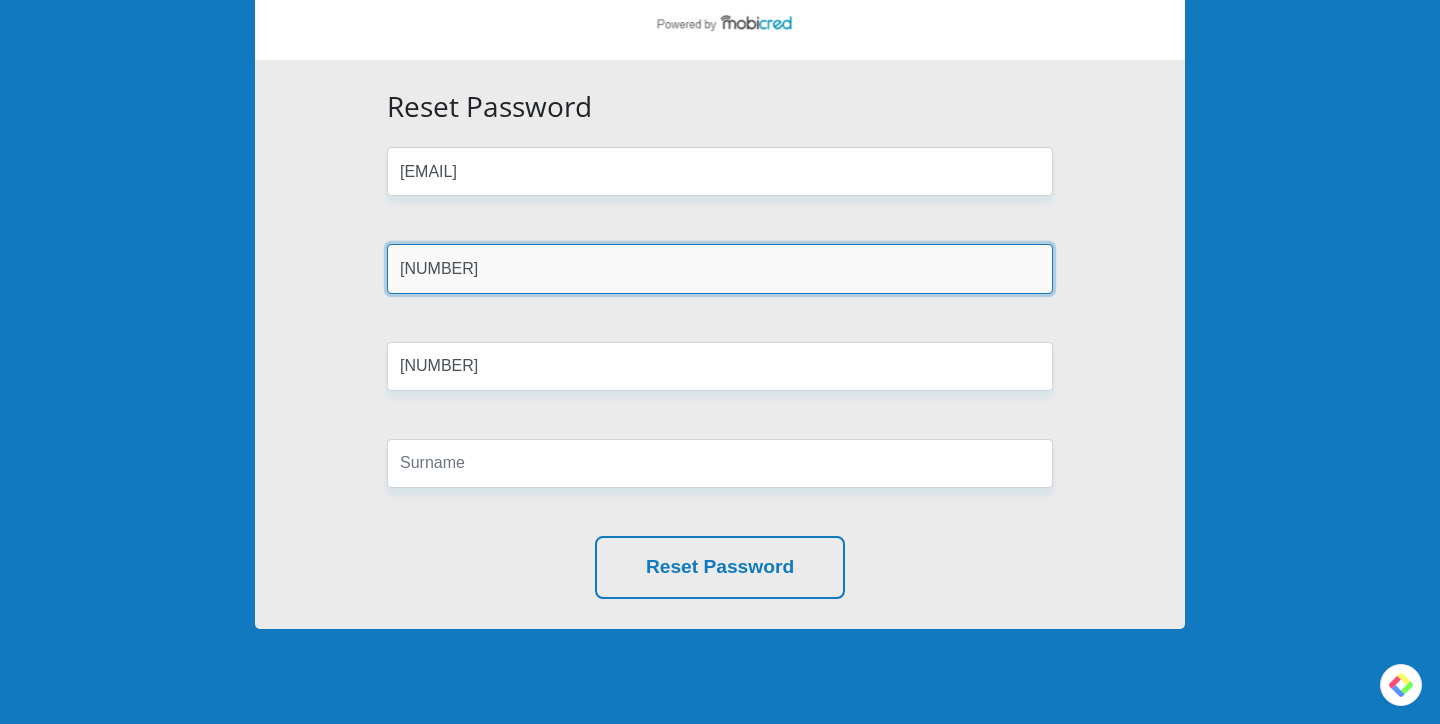 type on "9607175060089" 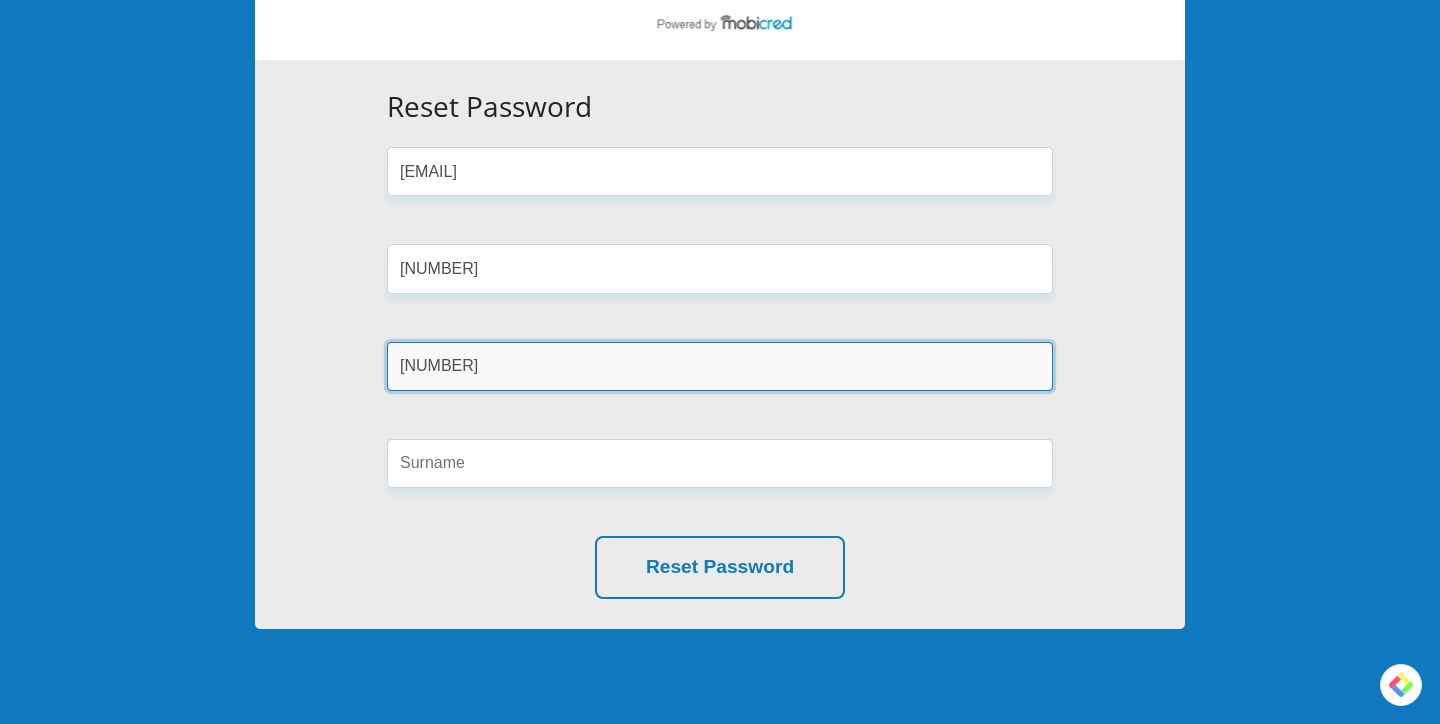 click on "815226919" at bounding box center (720, 366) 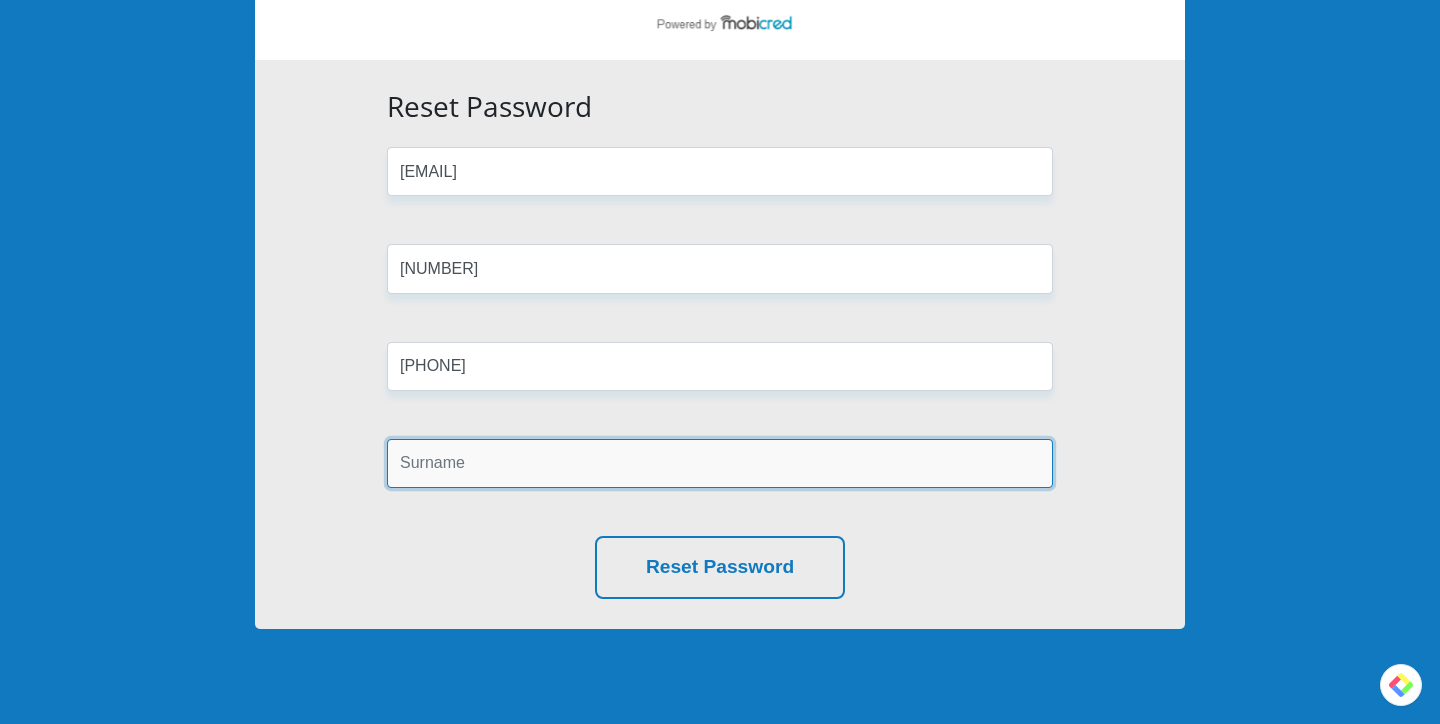 click at bounding box center (720, 463) 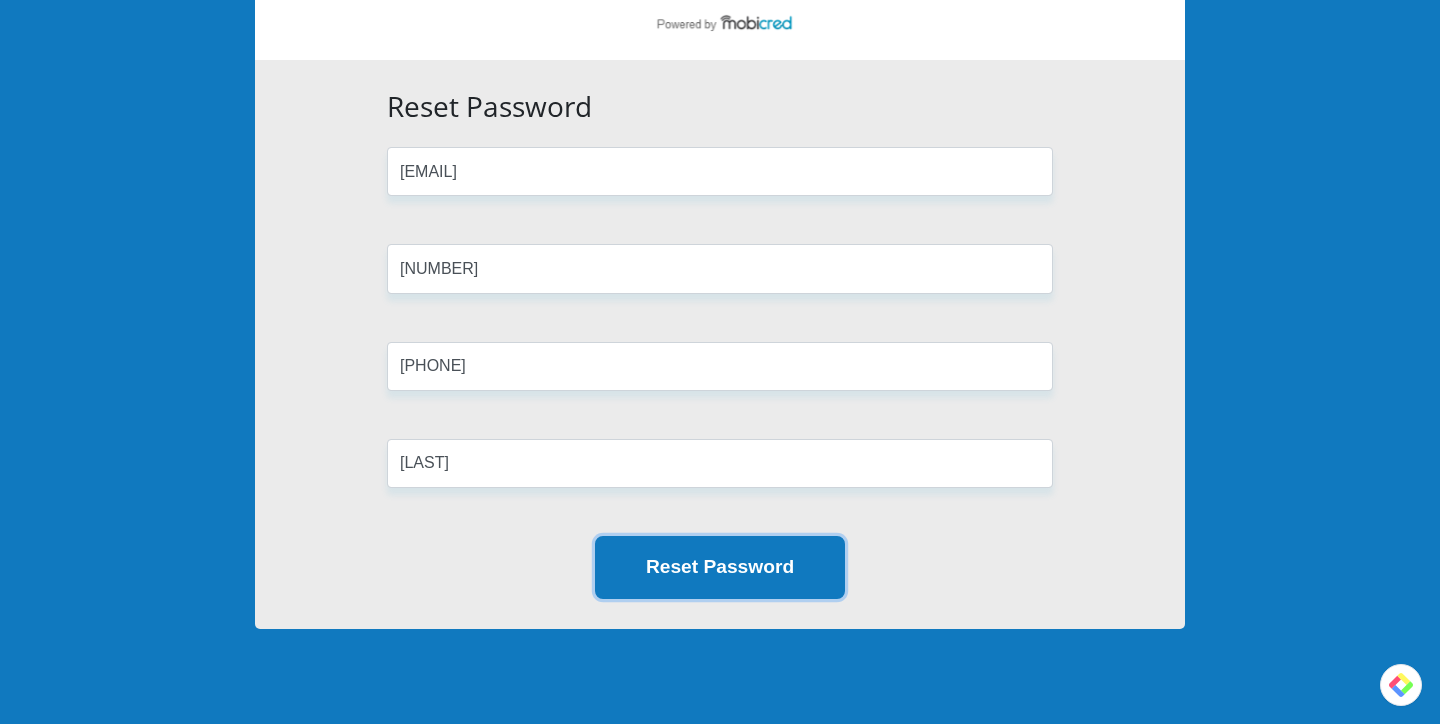 click on "Reset Password" at bounding box center (720, 567) 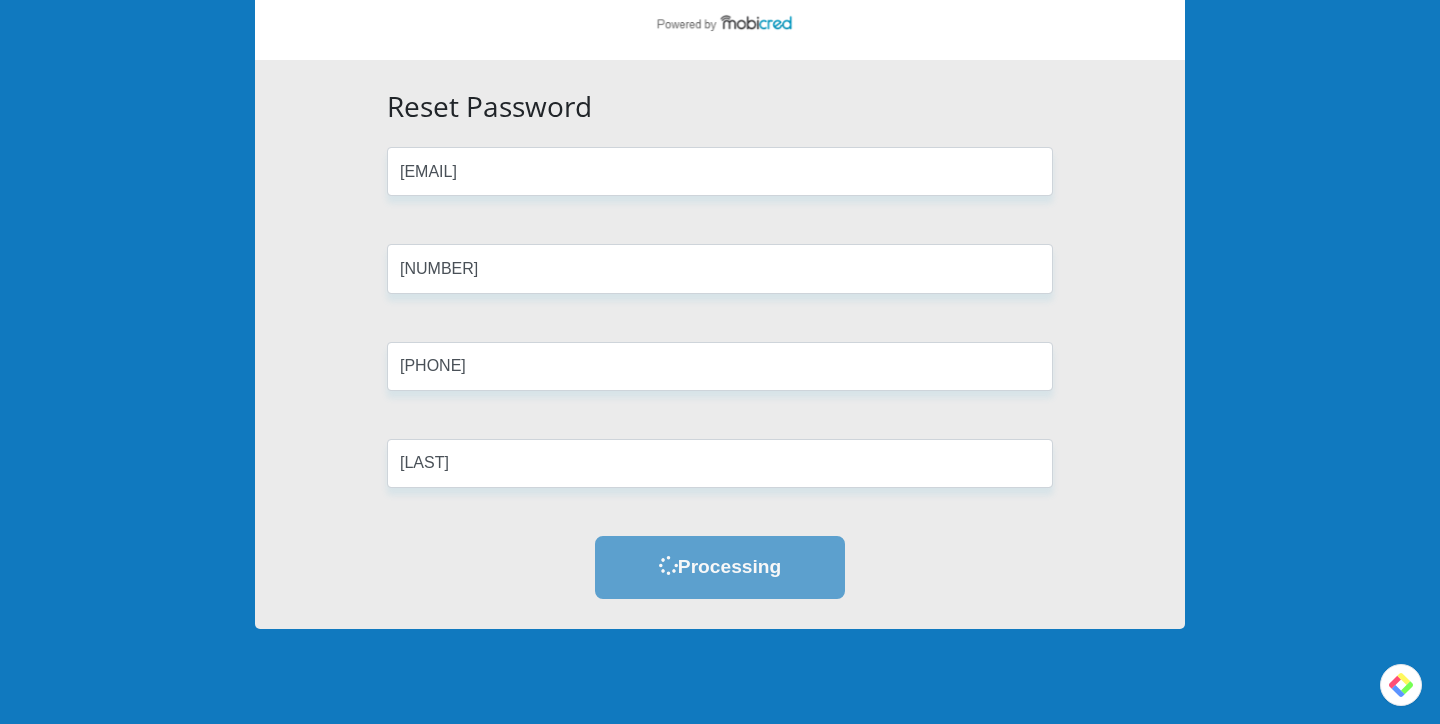 scroll, scrollTop: 0, scrollLeft: 0, axis: both 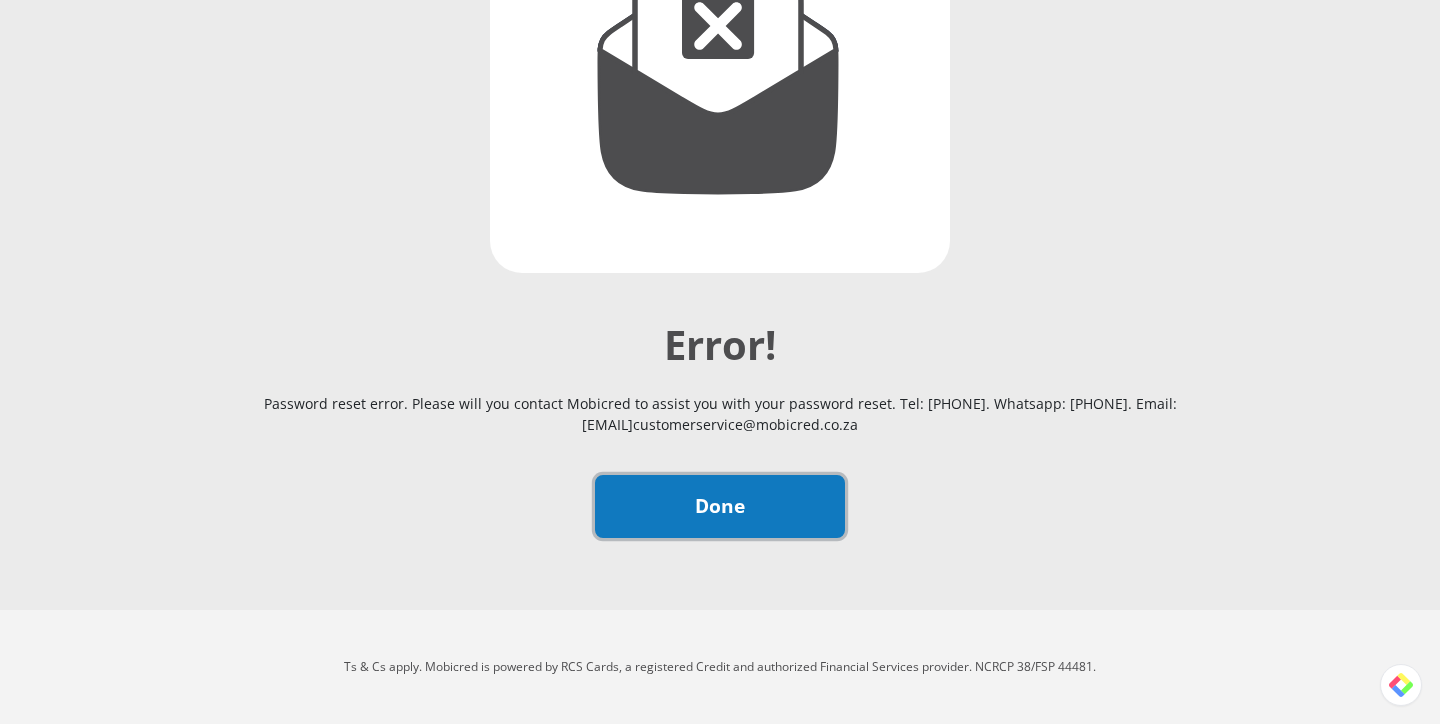 click on "Done" at bounding box center (720, 506) 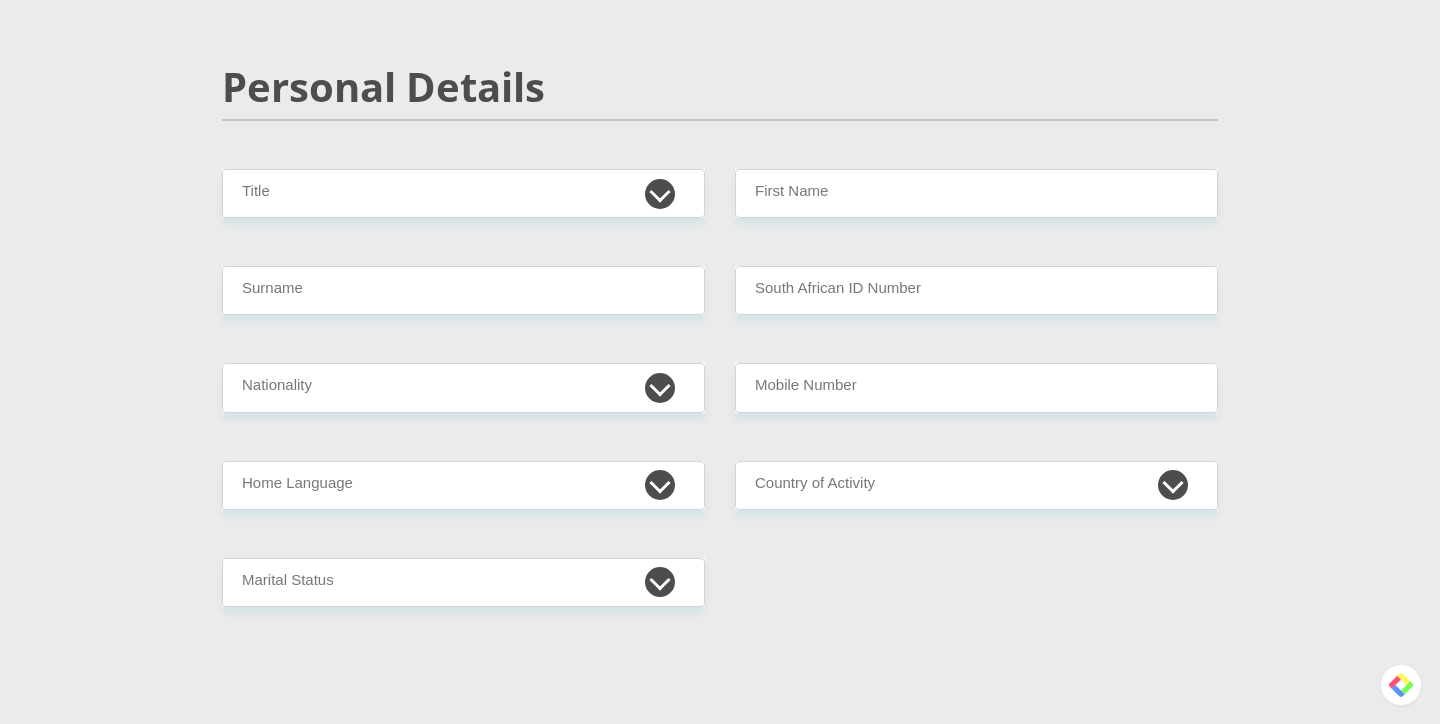 scroll, scrollTop: 173, scrollLeft: 0, axis: vertical 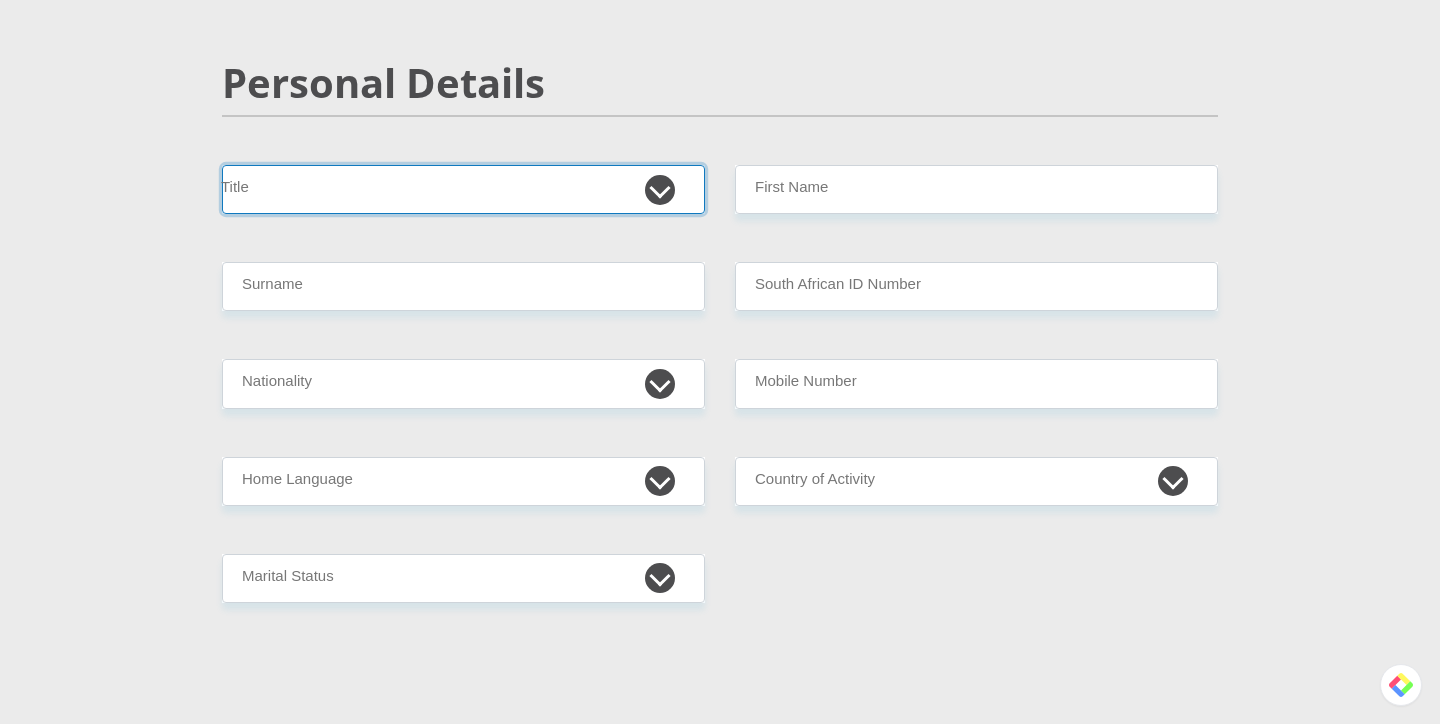 click on "Mr
Ms
Mrs
Dr
Other" at bounding box center [463, 189] 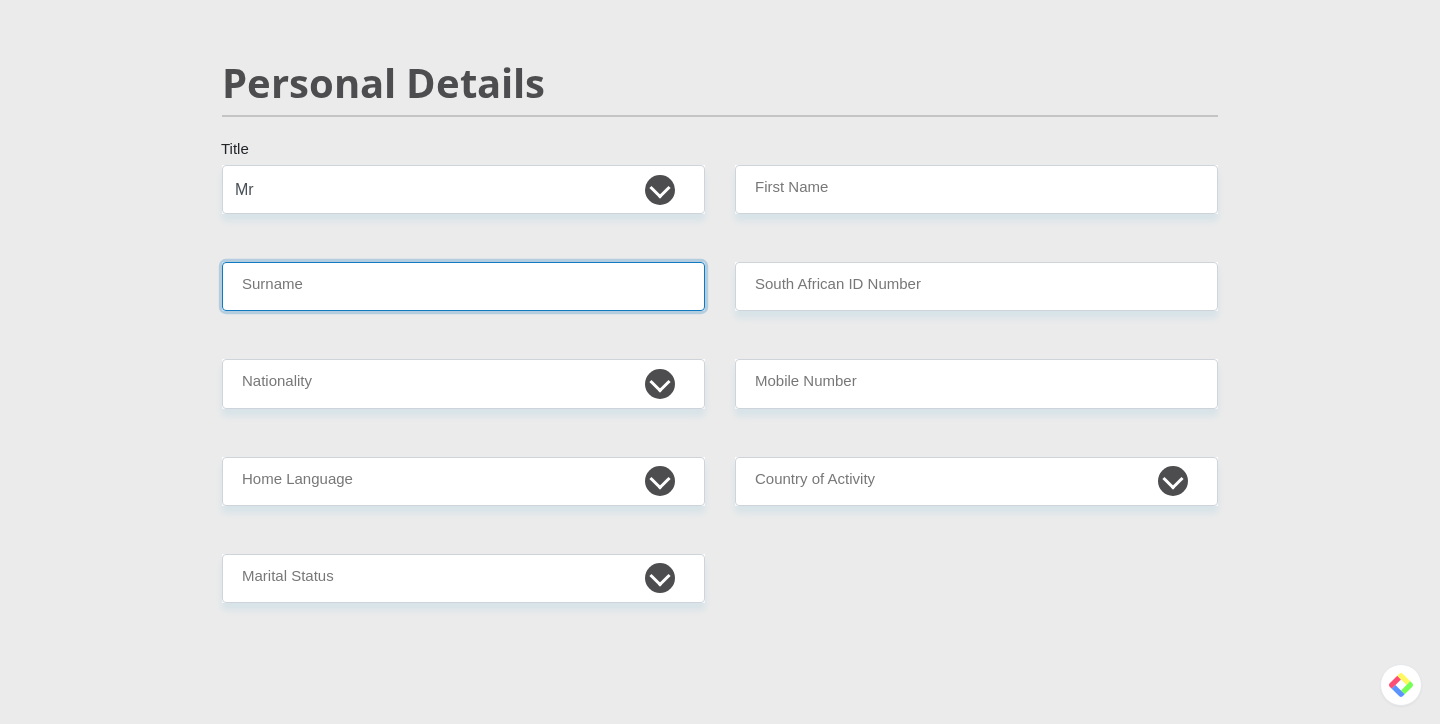 click on "Surname" at bounding box center [463, 286] 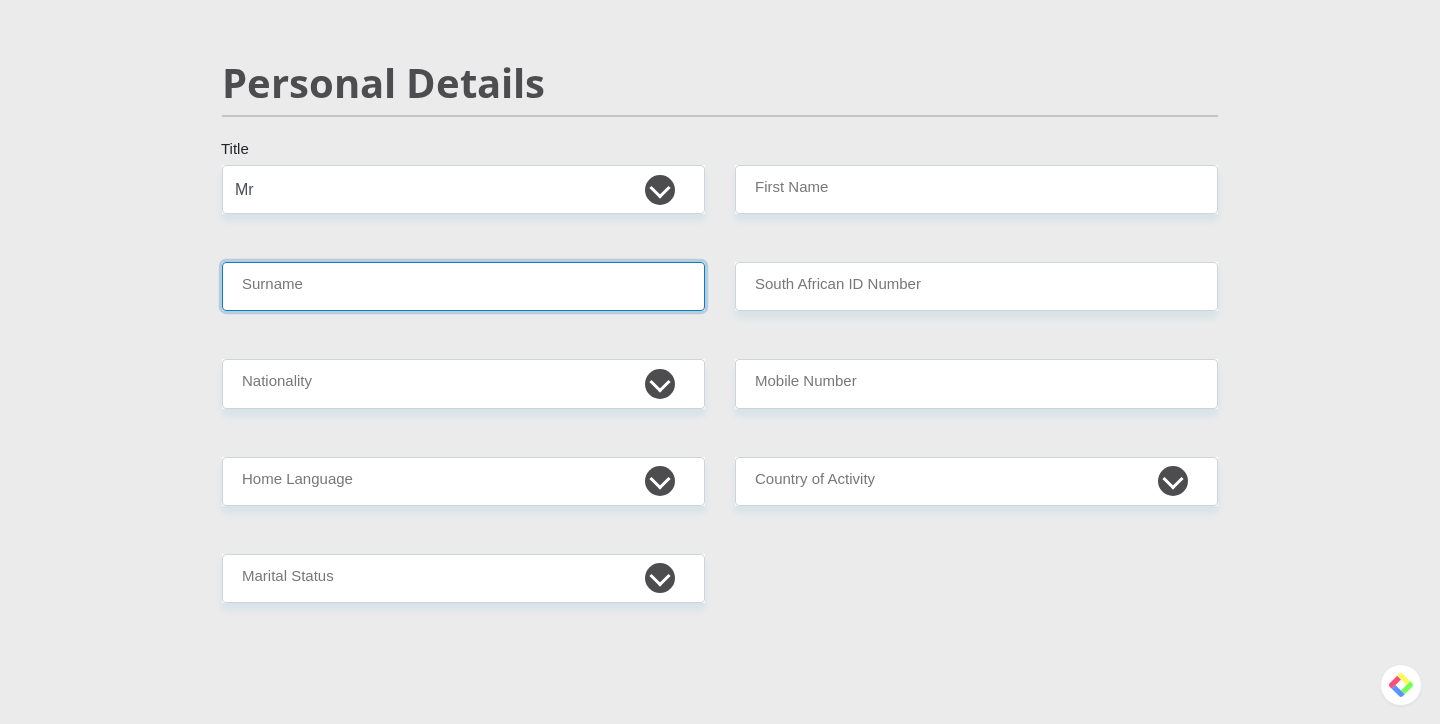 type on "Sithole" 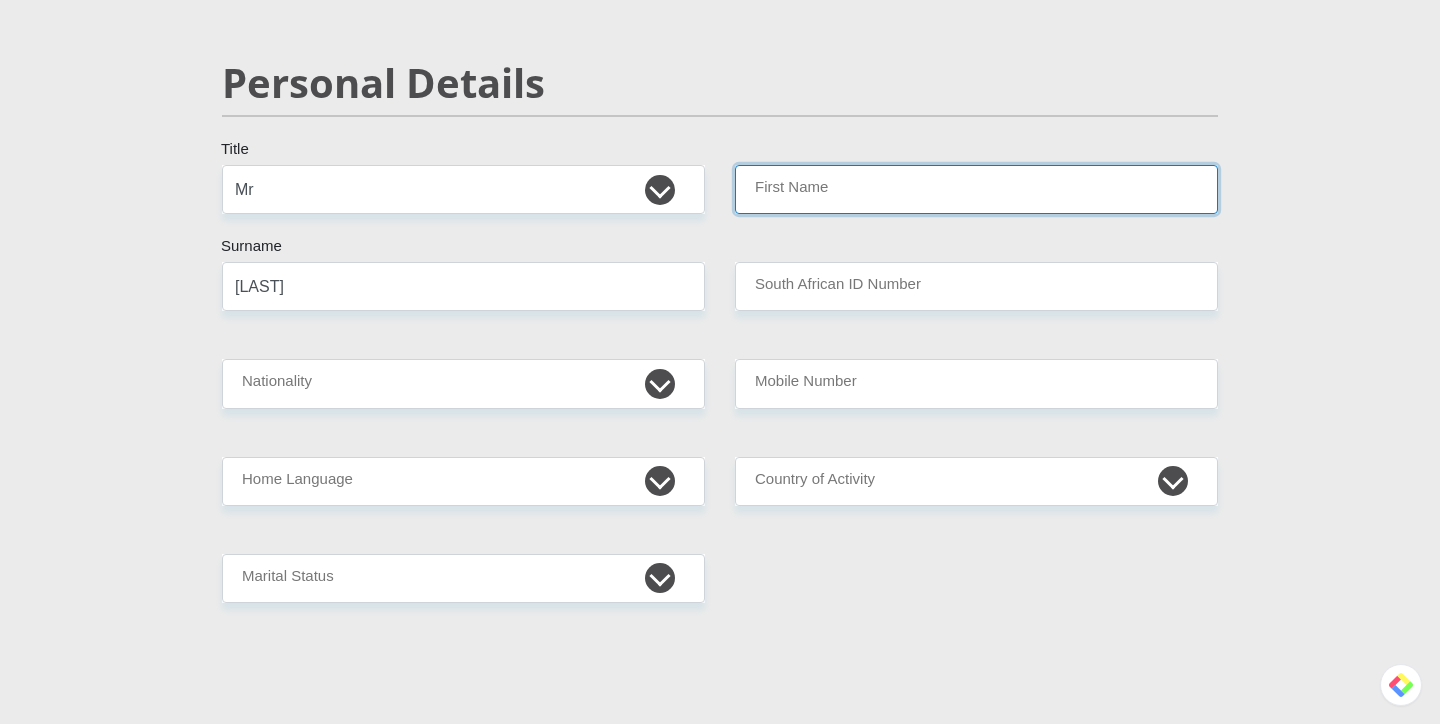 type on "Khaya" 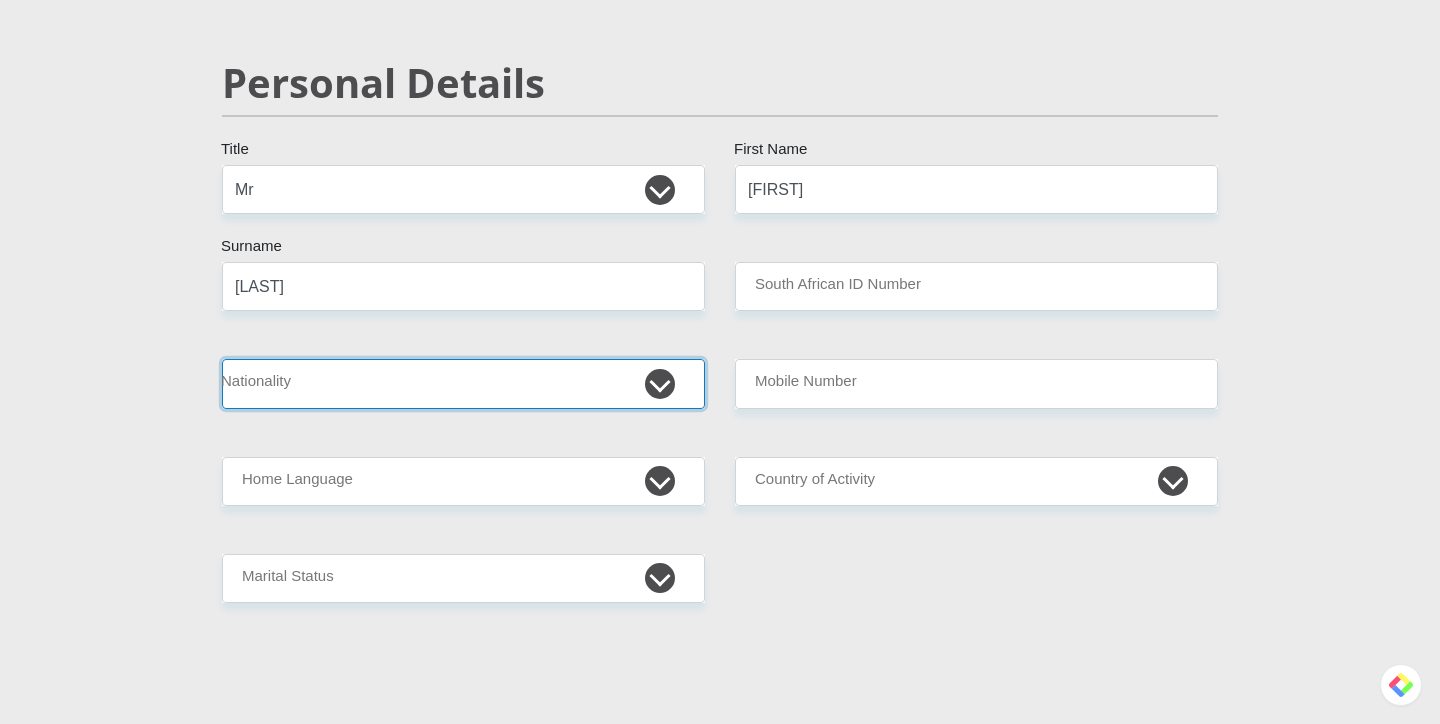 select on "ZAF" 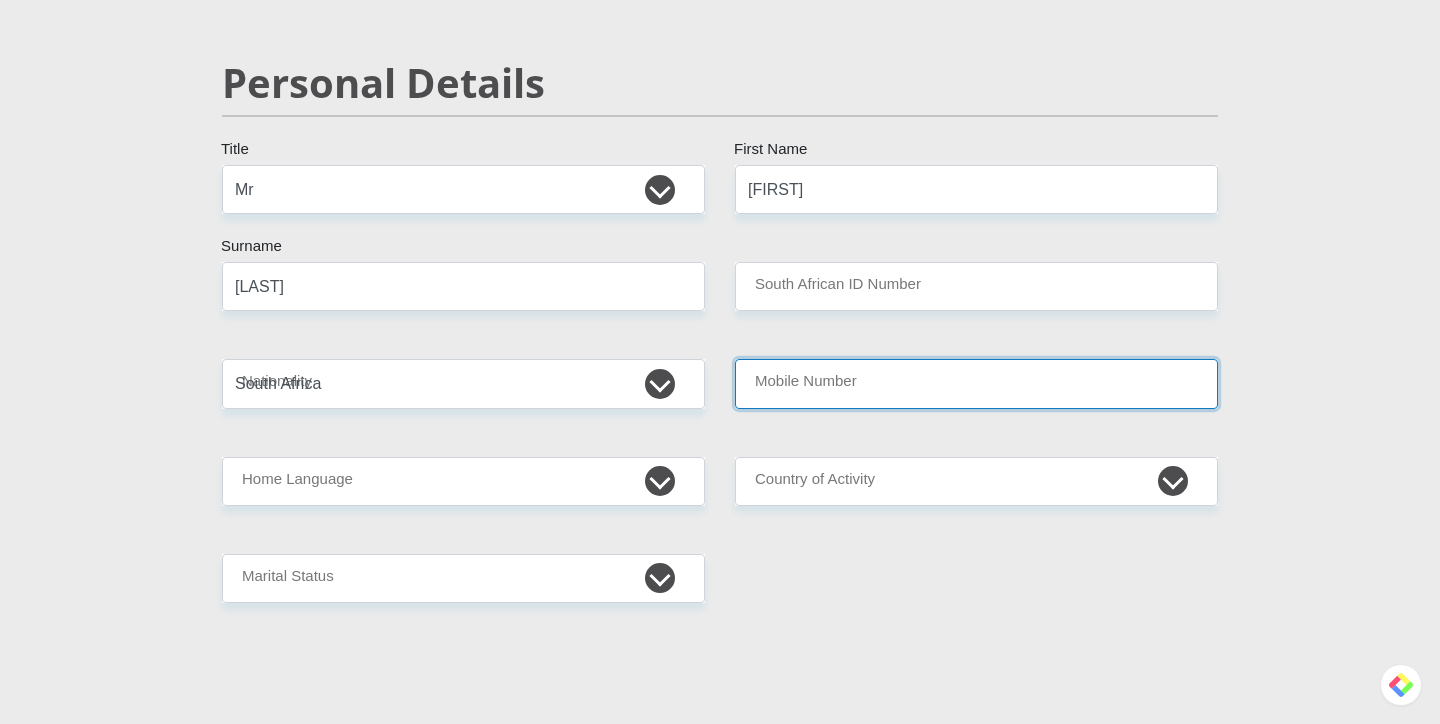 type on "0815226919" 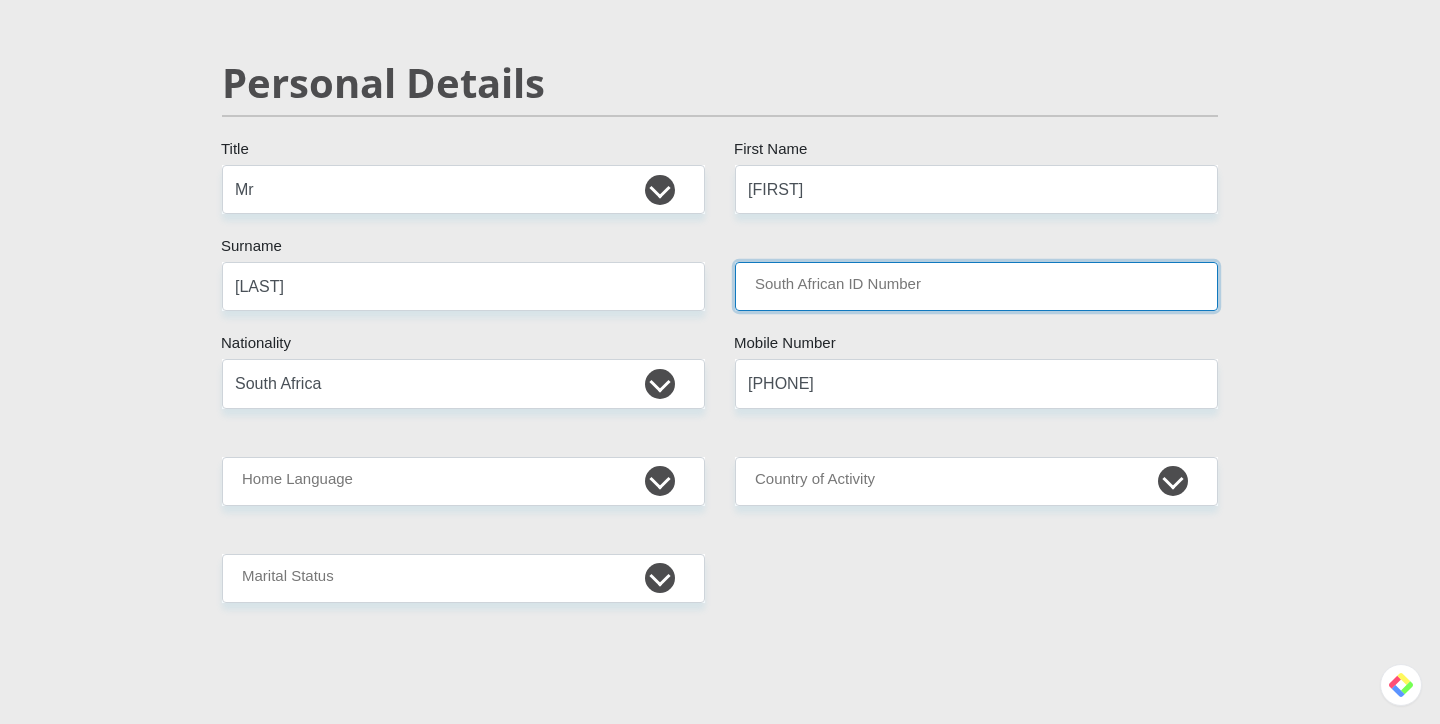 click on "South African ID Number" at bounding box center [976, 286] 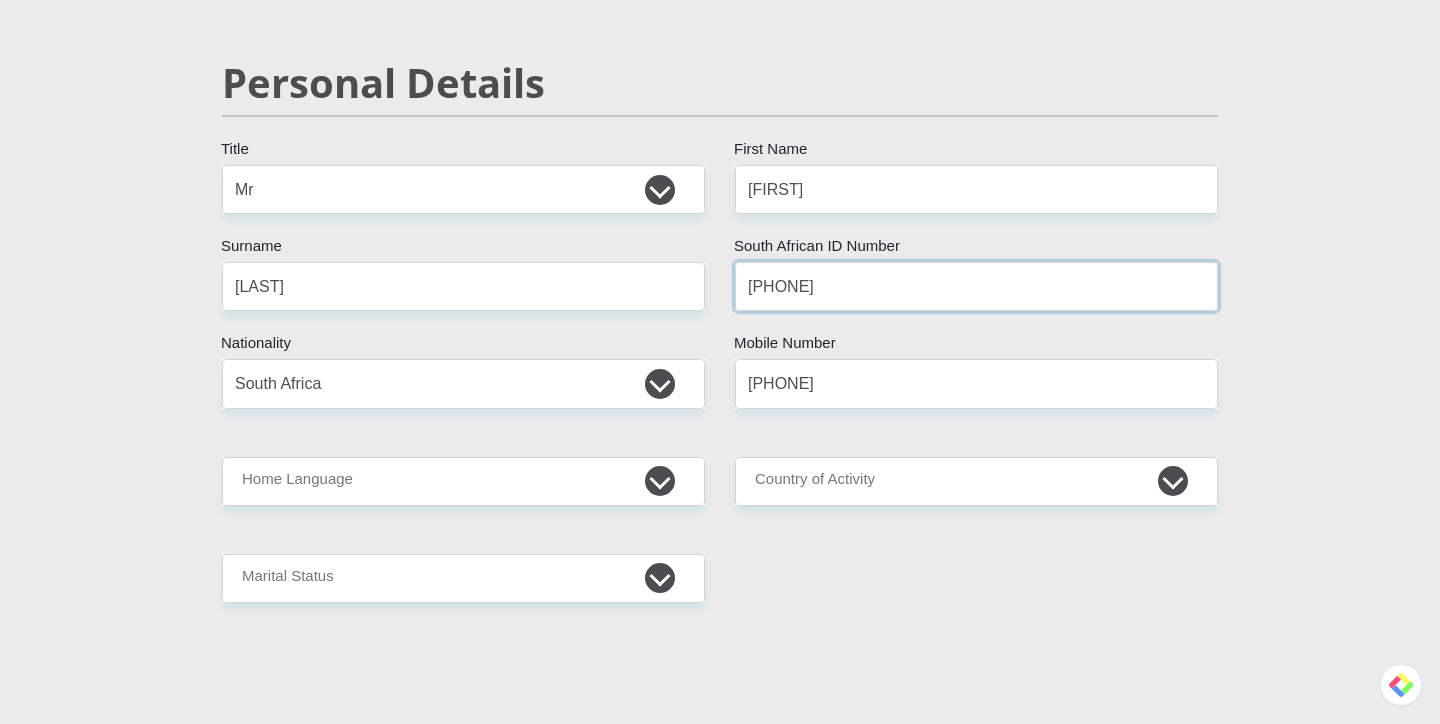type on "9607175060089" 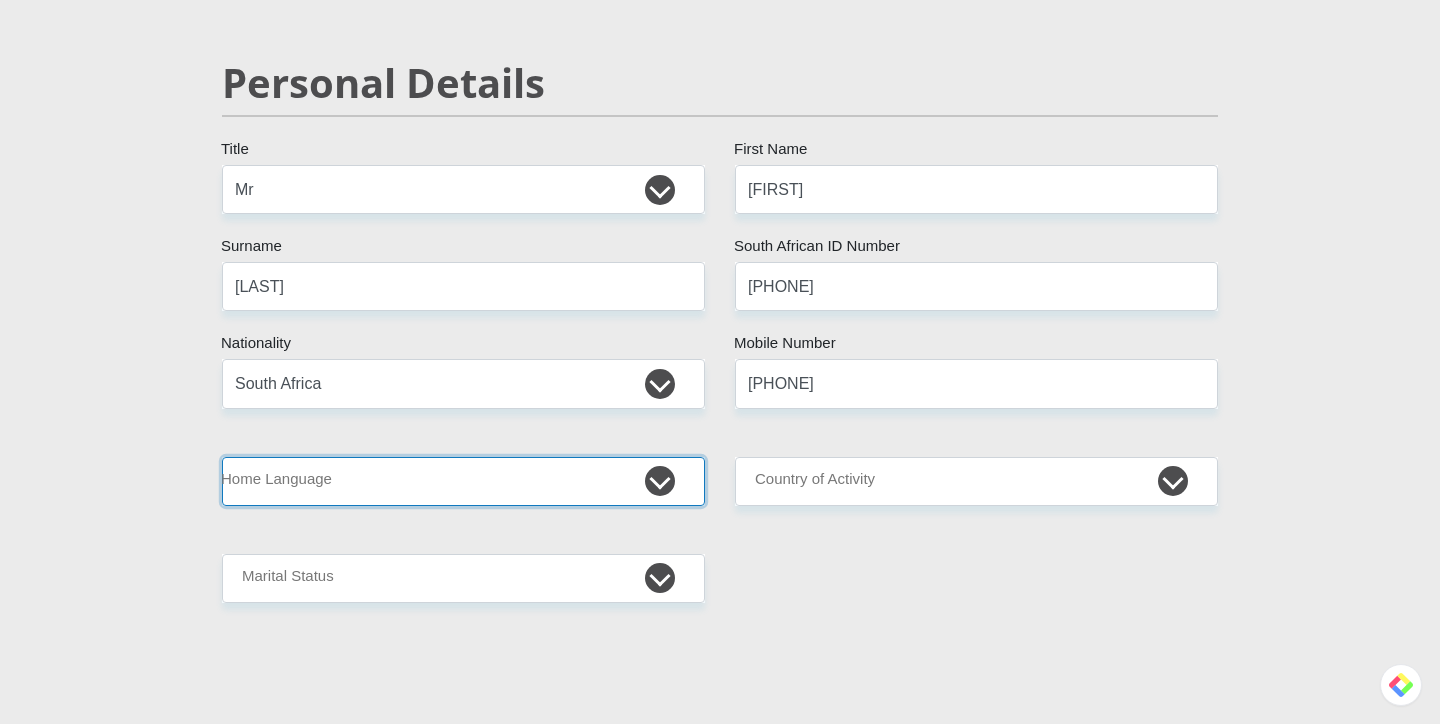 click on "Afrikaans
English
Sepedi
South Ndebele
Southern Sotho
Swati
Tsonga
Tswana
Venda
Xhosa
Zulu
Other" at bounding box center [463, 481] 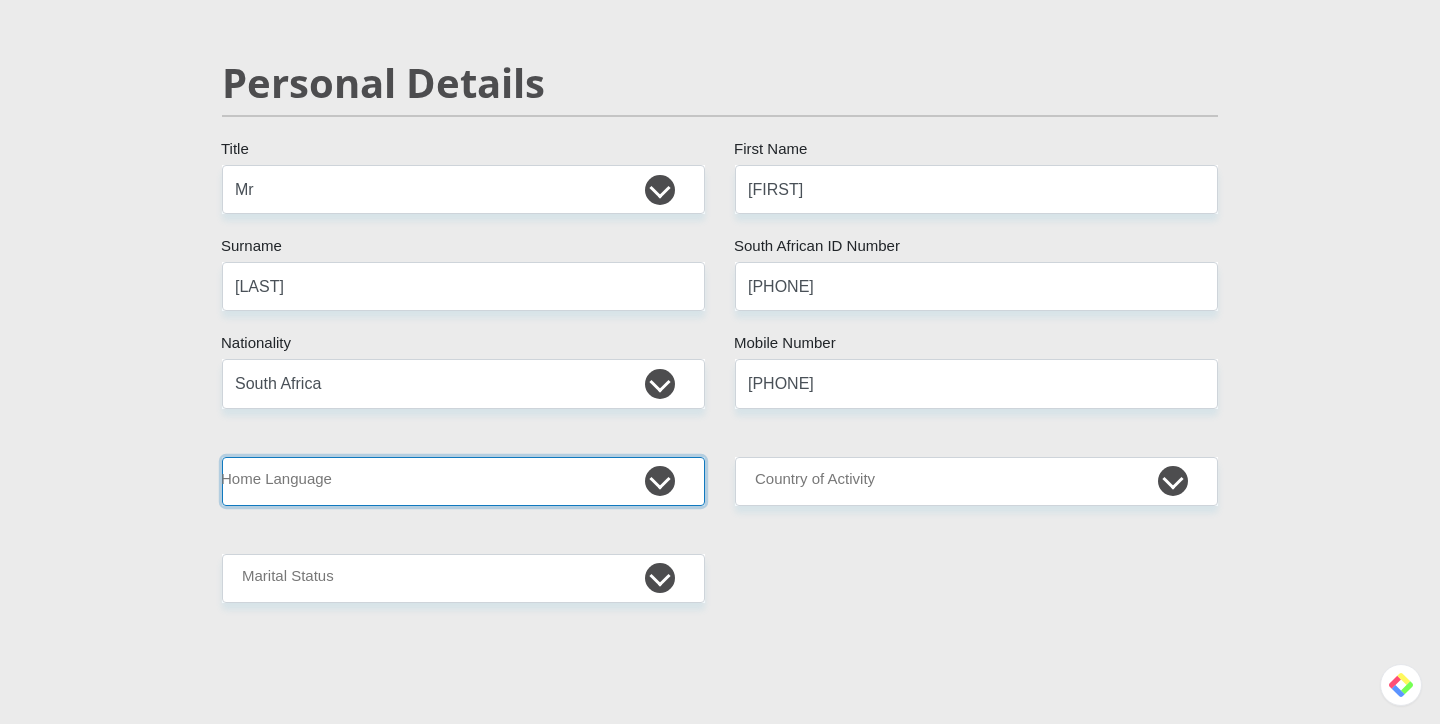 select on "sot" 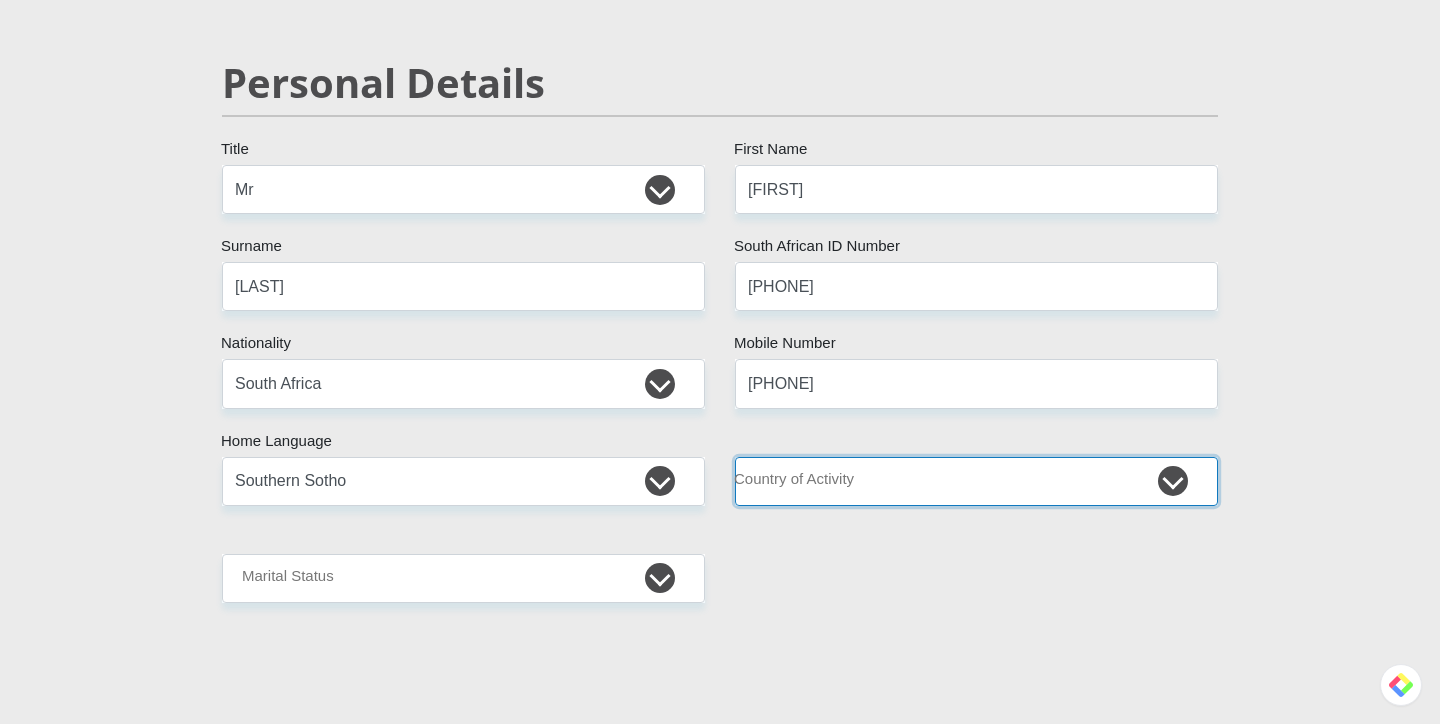click on "South Africa
Afghanistan
Aland Islands
Albania
Algeria
America Samoa
American Virgin Islands
Andorra
Angola
Anguilla
Antarctica
Antigua and Barbuda
Argentina
Armenia
Aruba
Ascension Island
Australia
Austria
Azerbaijan
Chad" at bounding box center (976, 481) 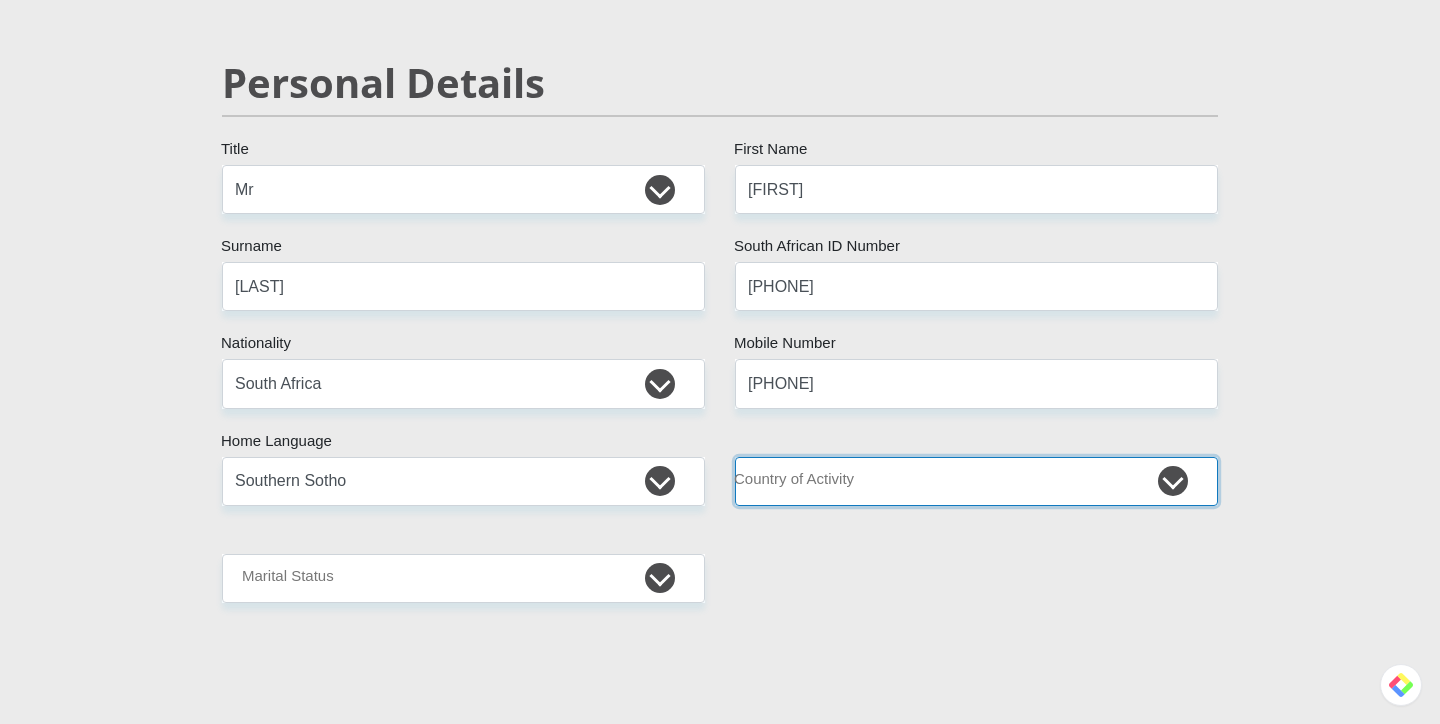 select on "ZAF" 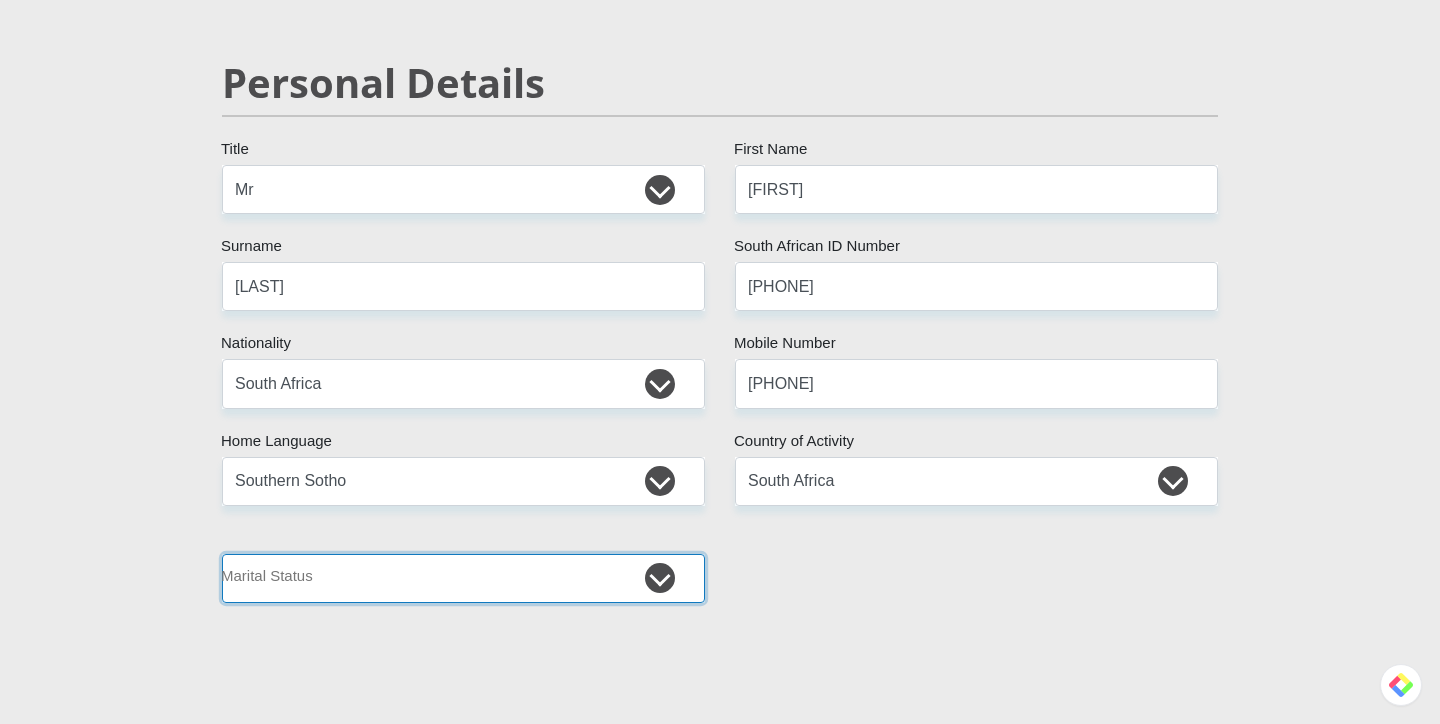 click on "Married ANC
Single
Divorced
Widowed
Married COP or Customary Law" at bounding box center [463, 578] 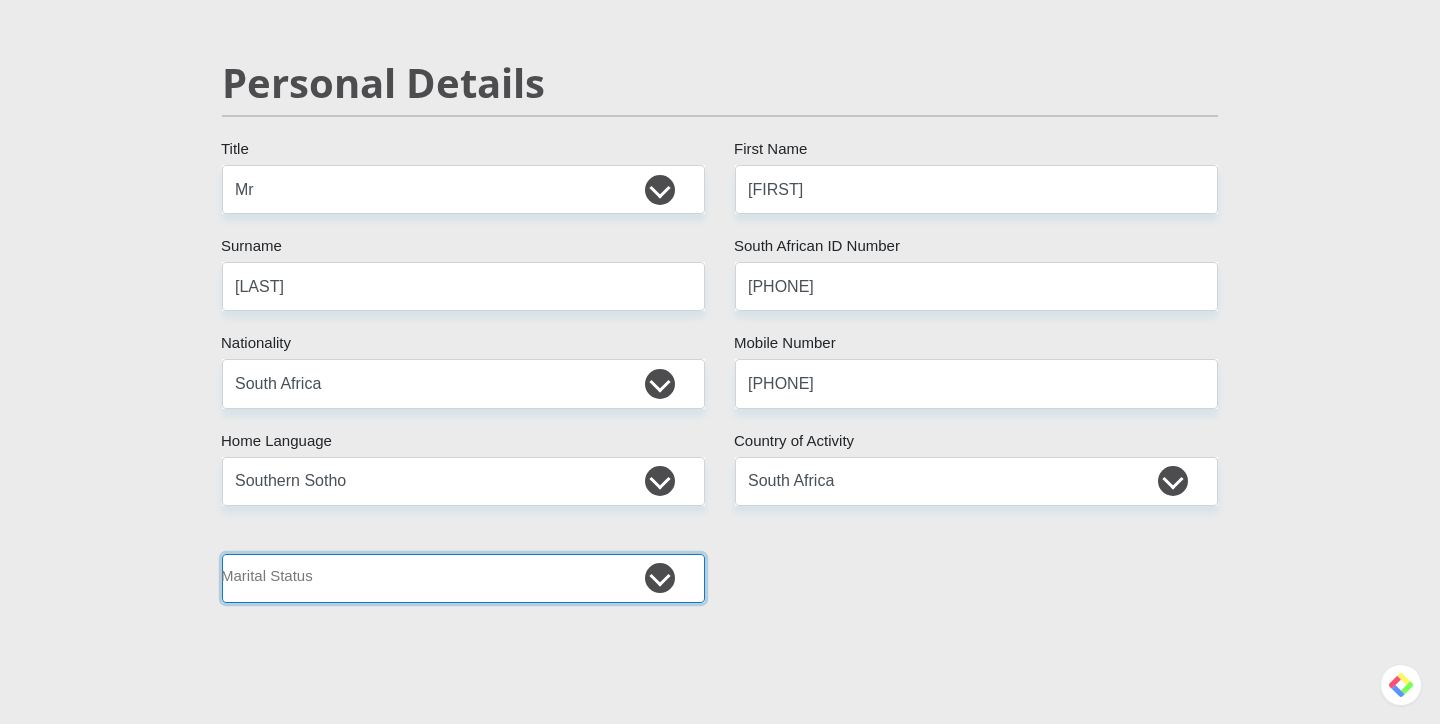select on "2" 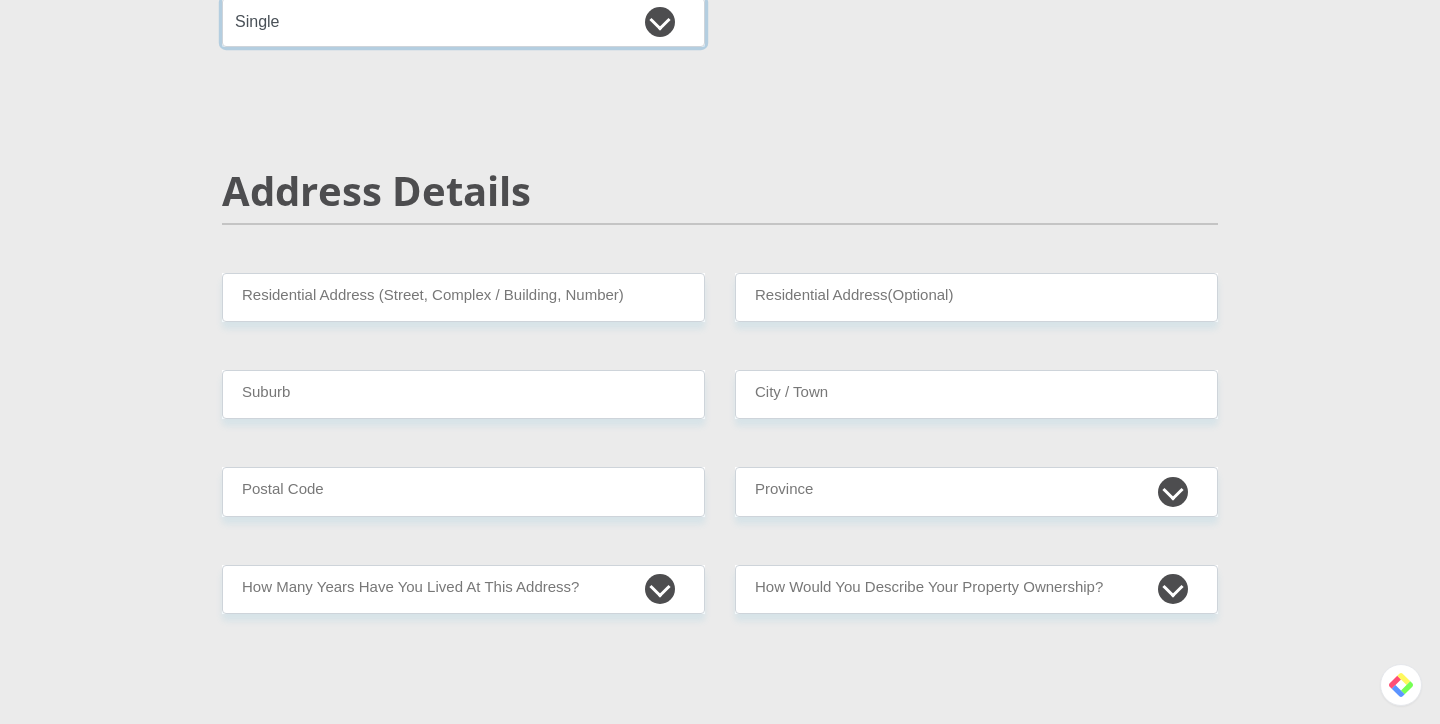 scroll, scrollTop: 698, scrollLeft: 0, axis: vertical 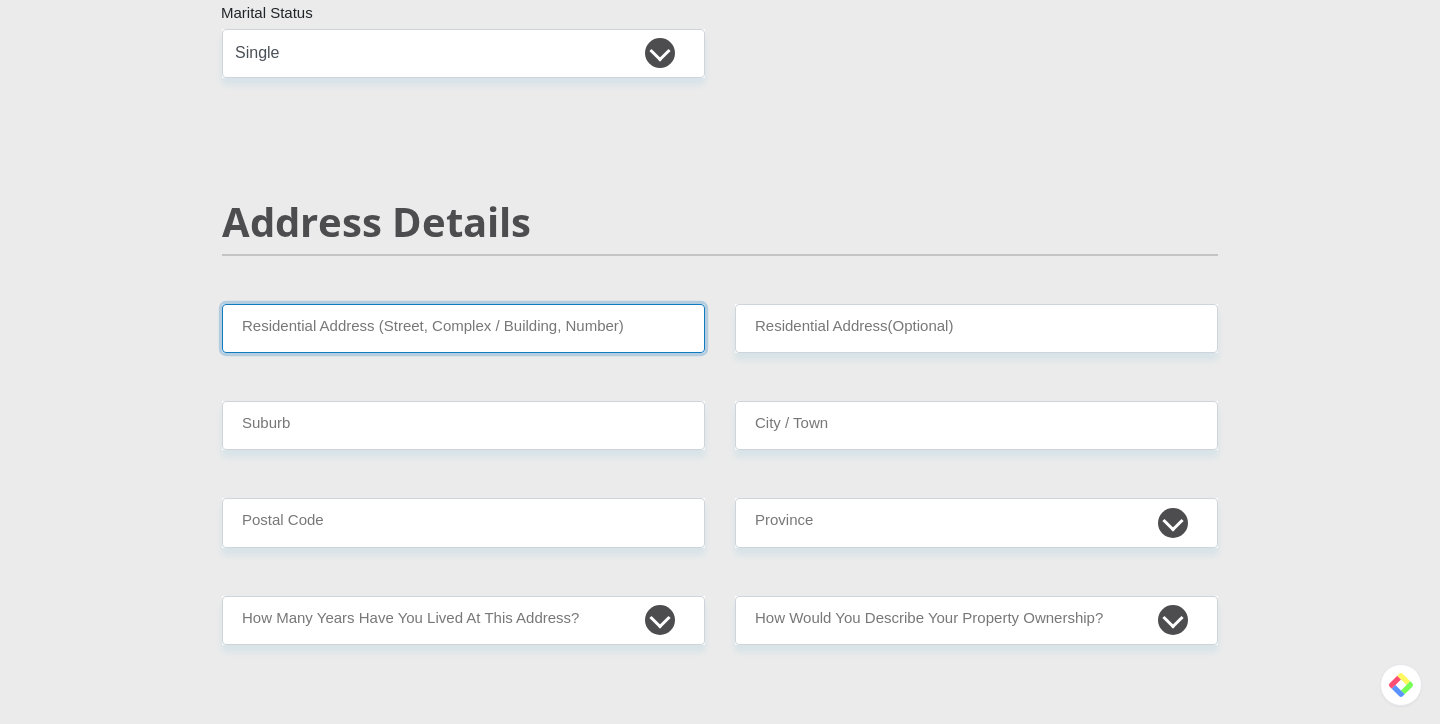click on "Residential Address (Street, Complex / Building, Number)" at bounding box center (463, 328) 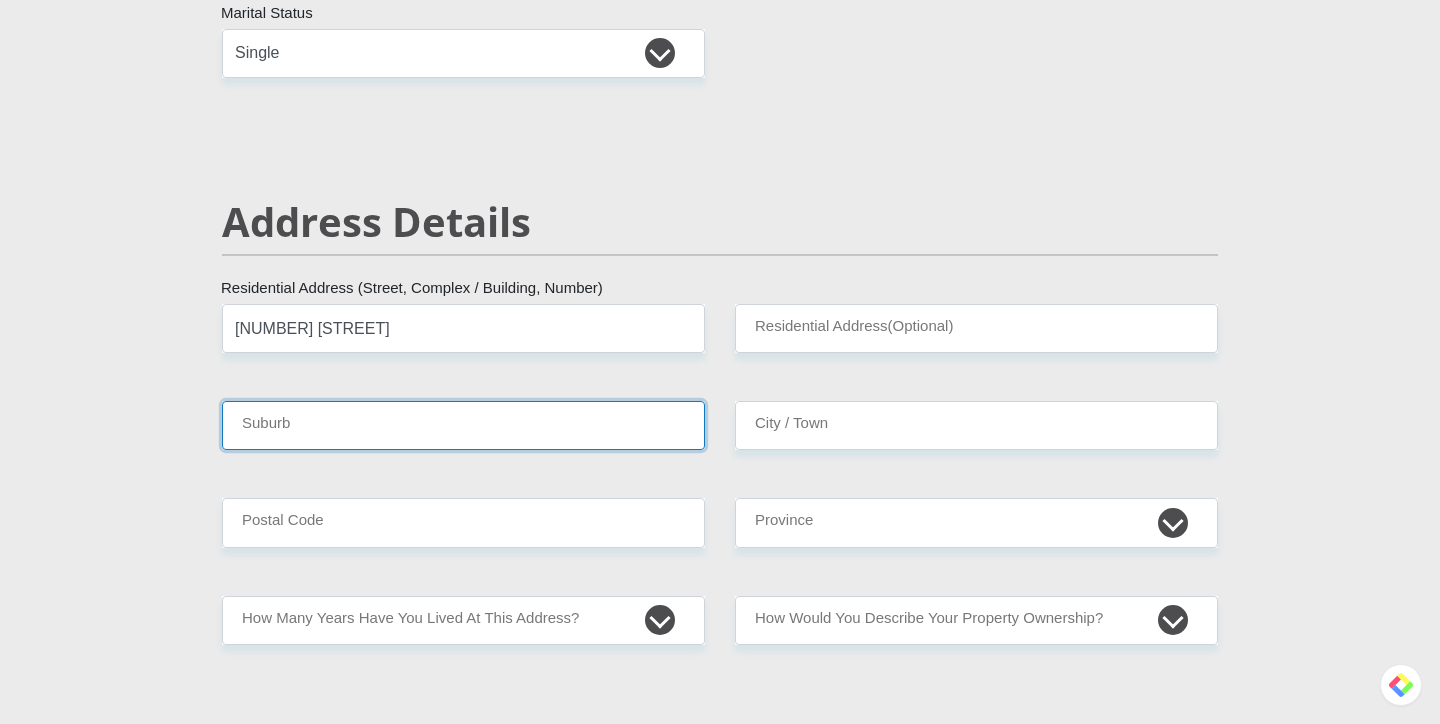 type on "Johannesburg" 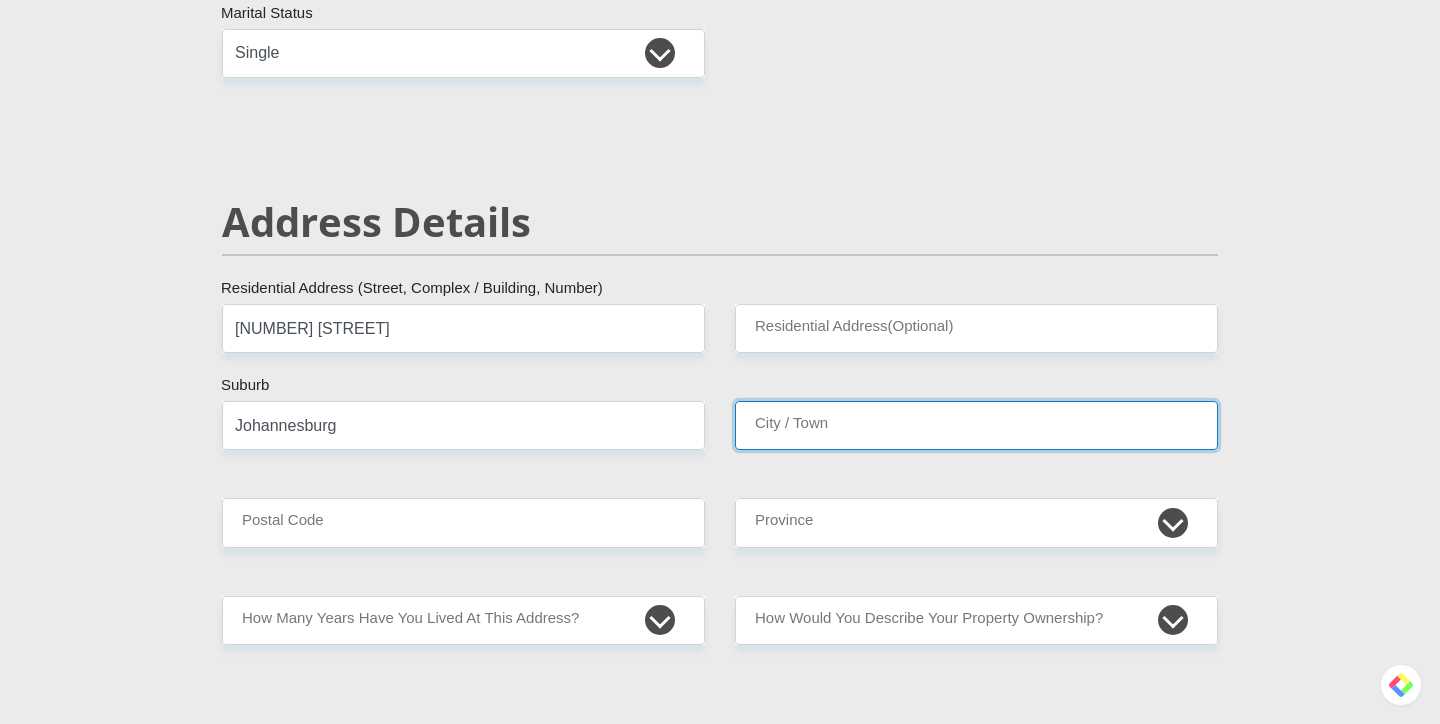type on "Johannesburg" 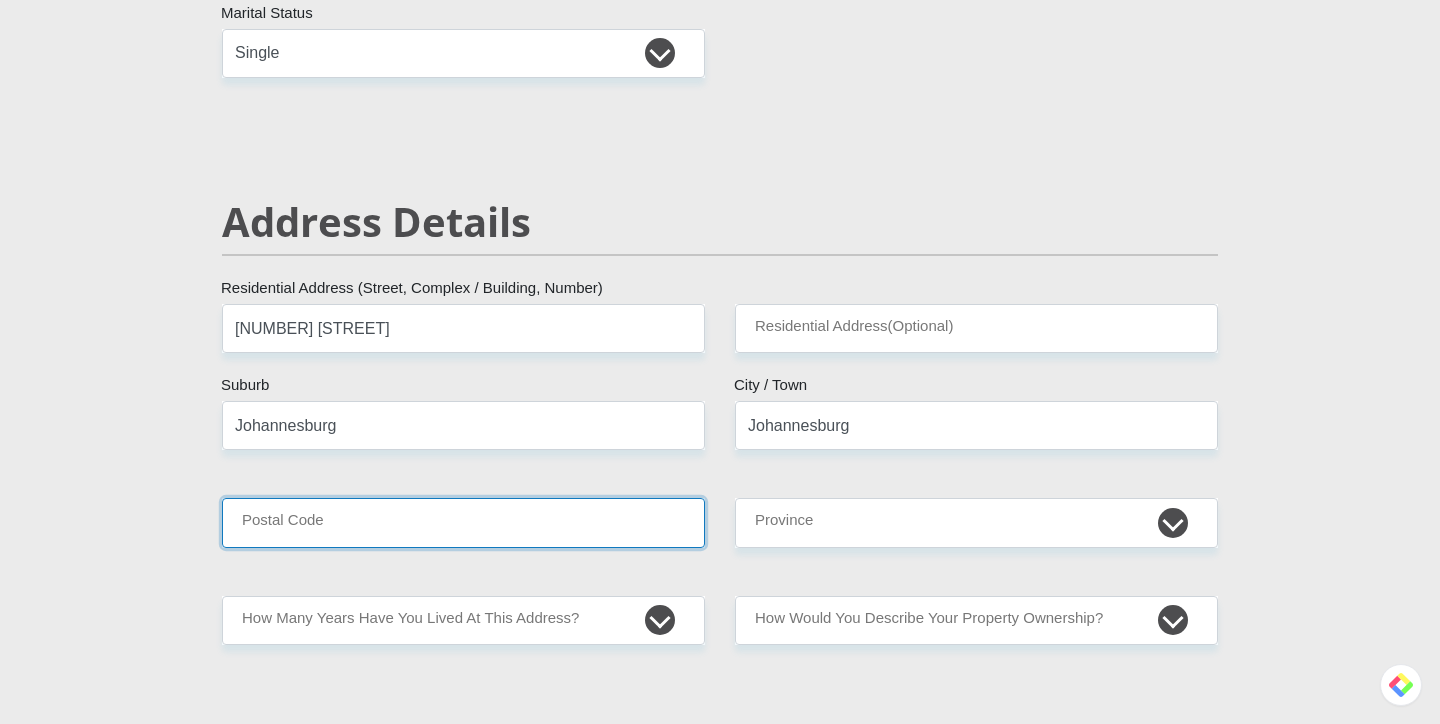 type on "1862" 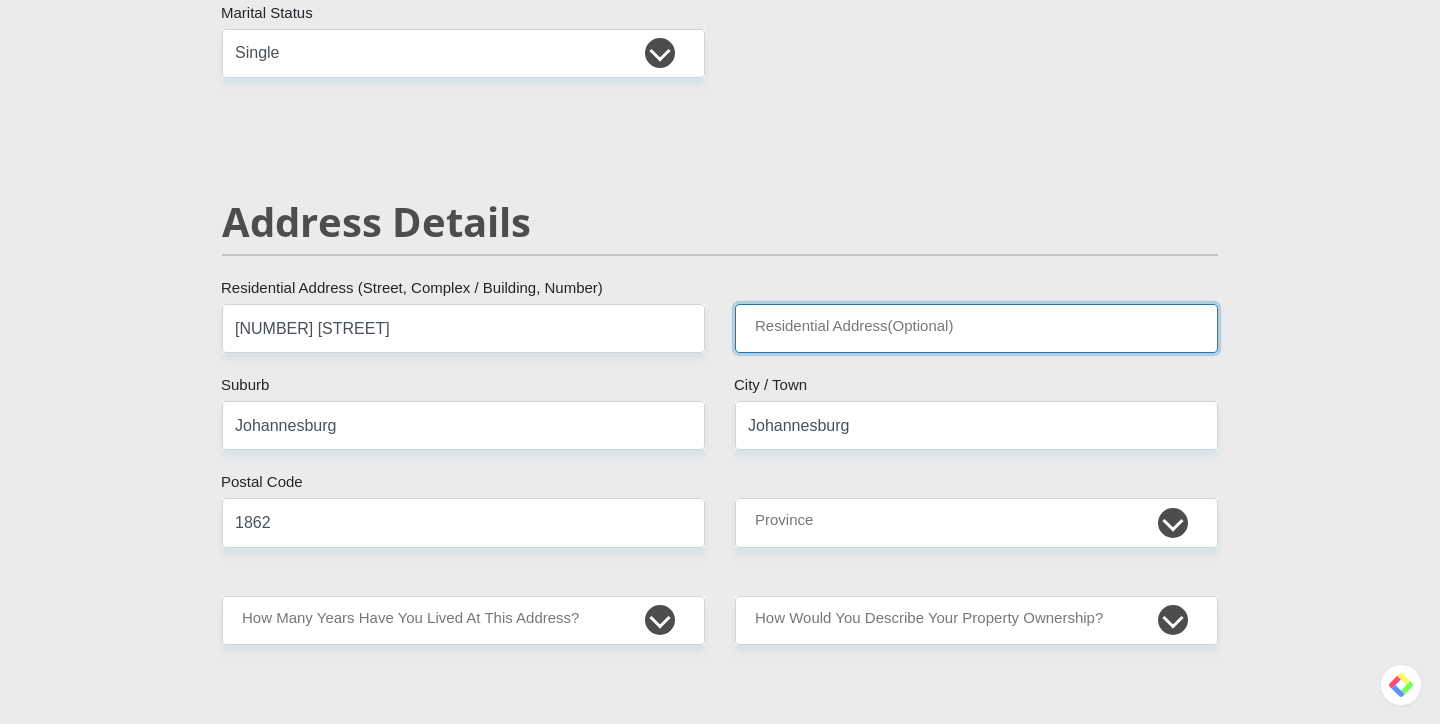 click on "Residential Address(Optional)" at bounding box center (976, 328) 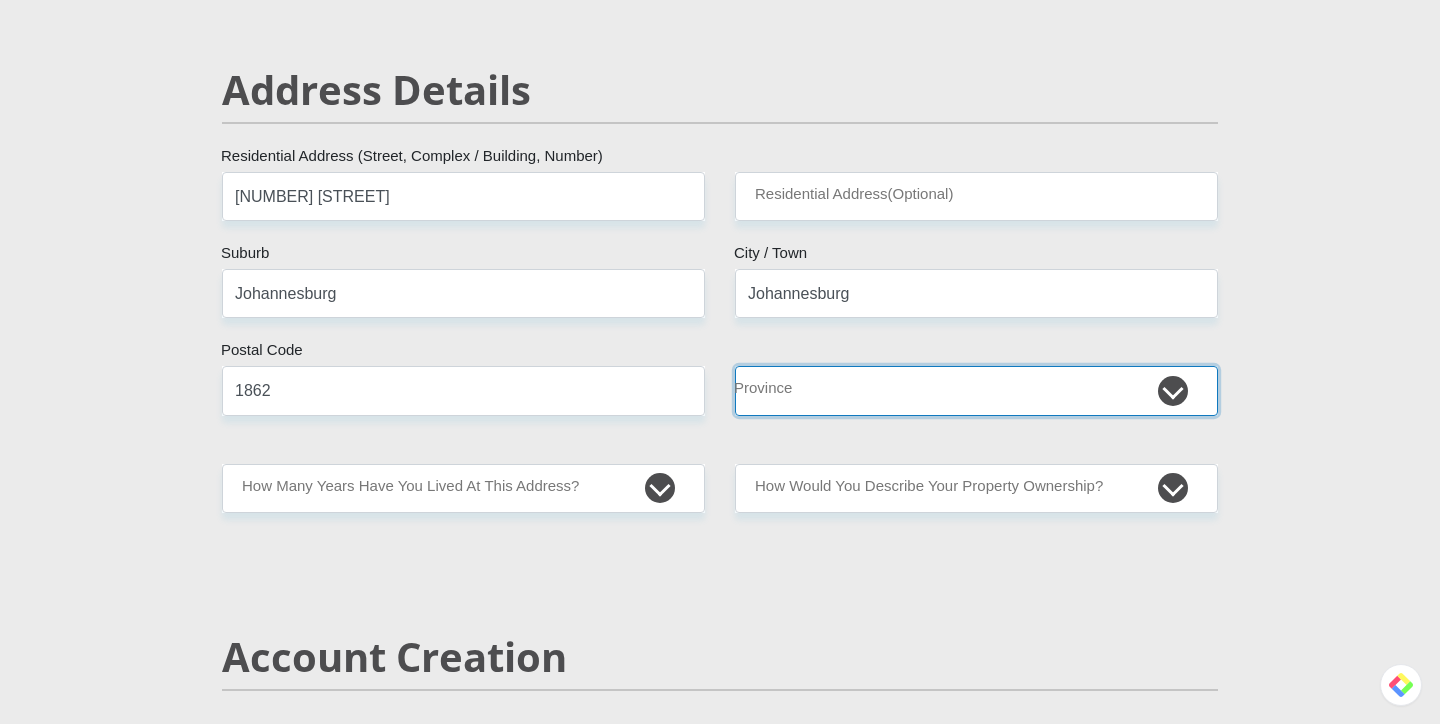 click on "Eastern Cape
Free State
Gauteng
KwaZulu-Natal
Limpopo
Mpumalanga
Northern Cape
North West
Western Cape" at bounding box center (976, 390) 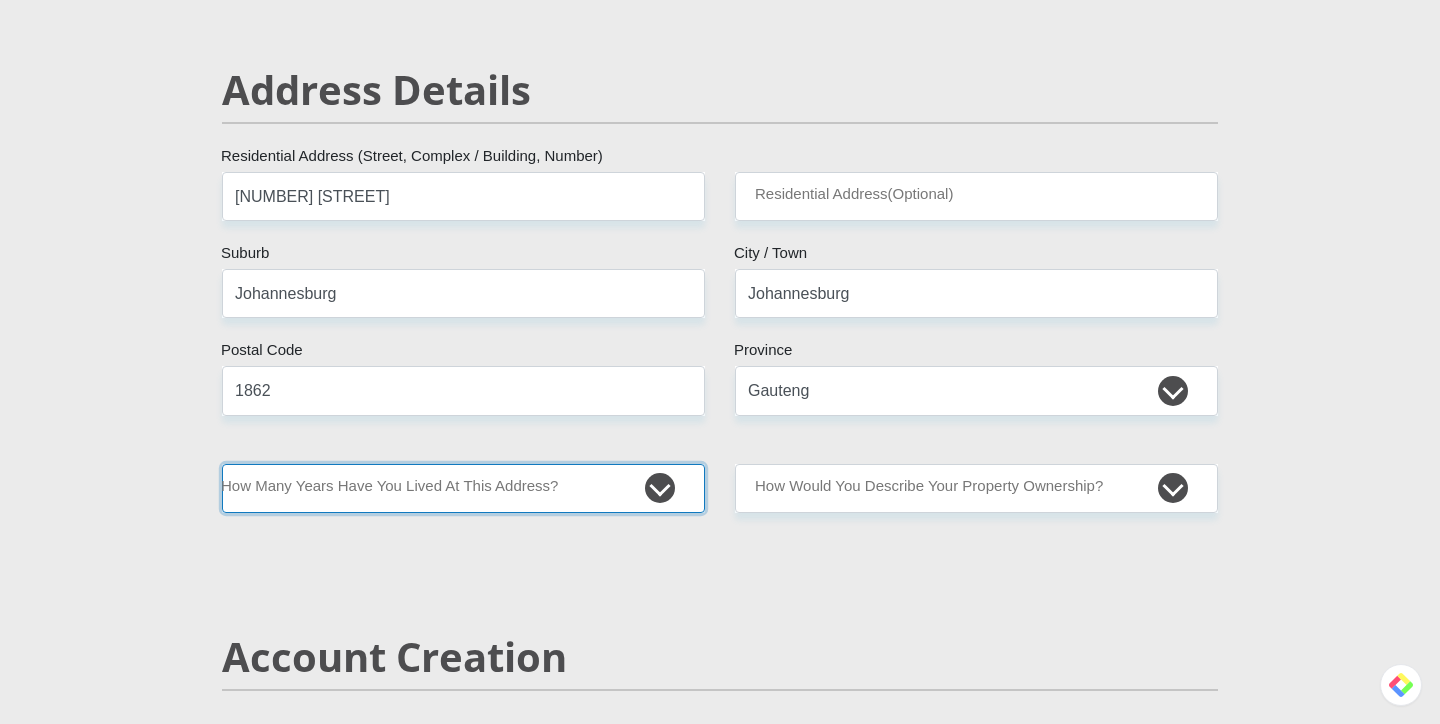 click on "less than 1 year
1-3 years
3-5 years
5+ years" at bounding box center (463, 488) 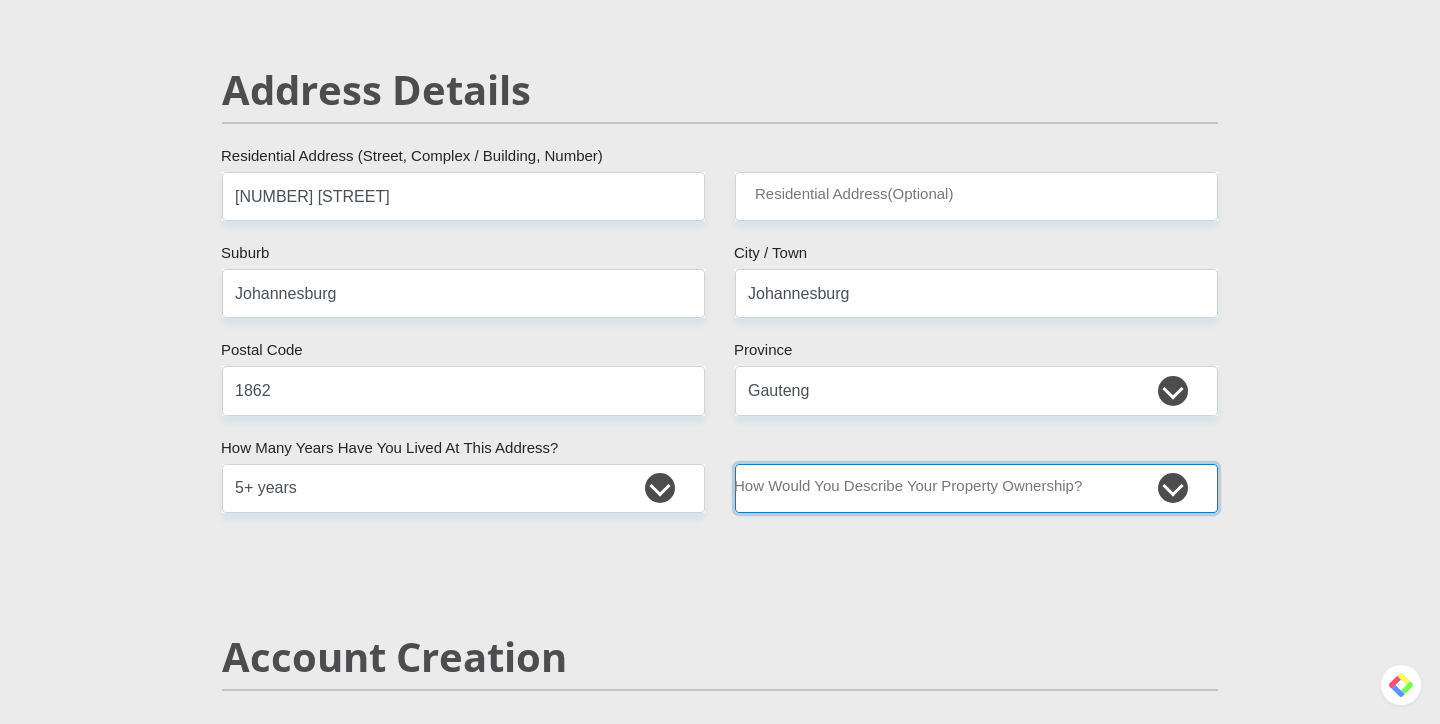 click on "Owned
Rented
Family Owned
Company Dwelling" at bounding box center (976, 488) 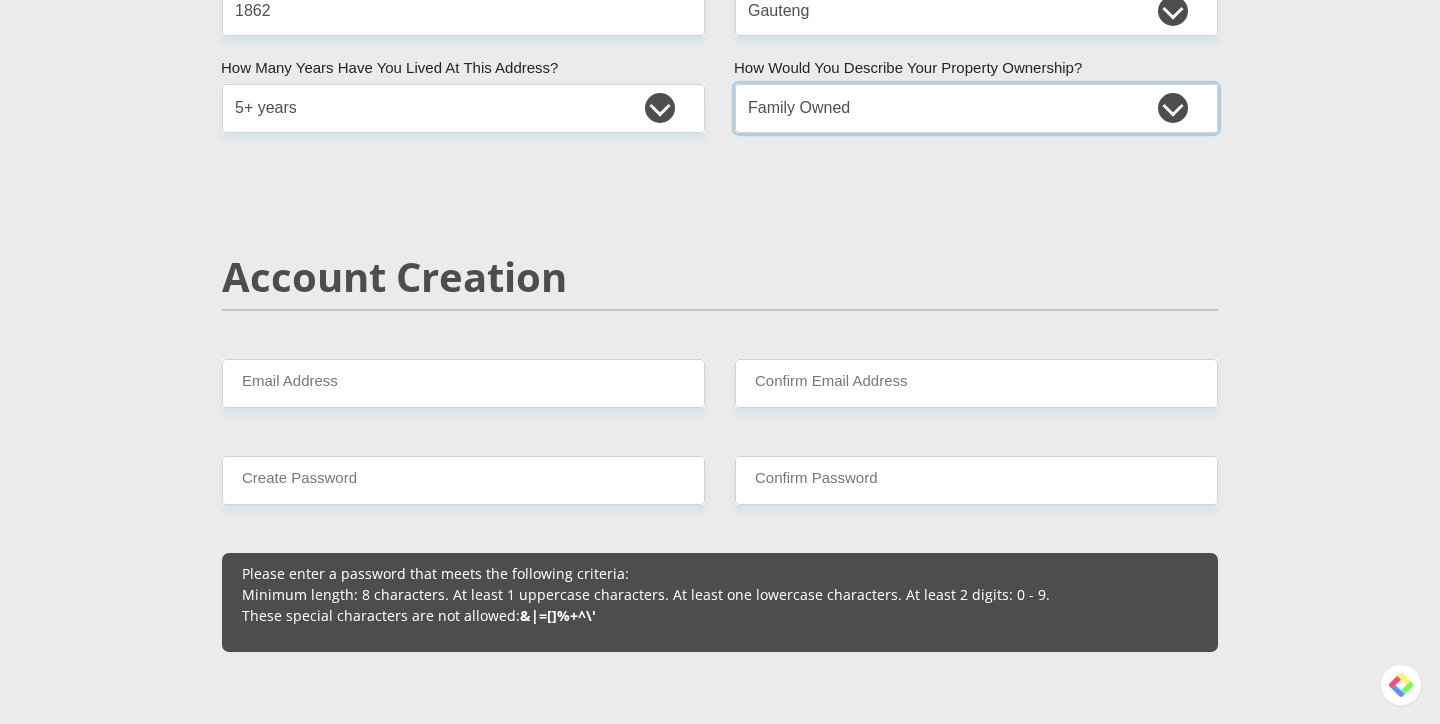 scroll, scrollTop: 1227, scrollLeft: 0, axis: vertical 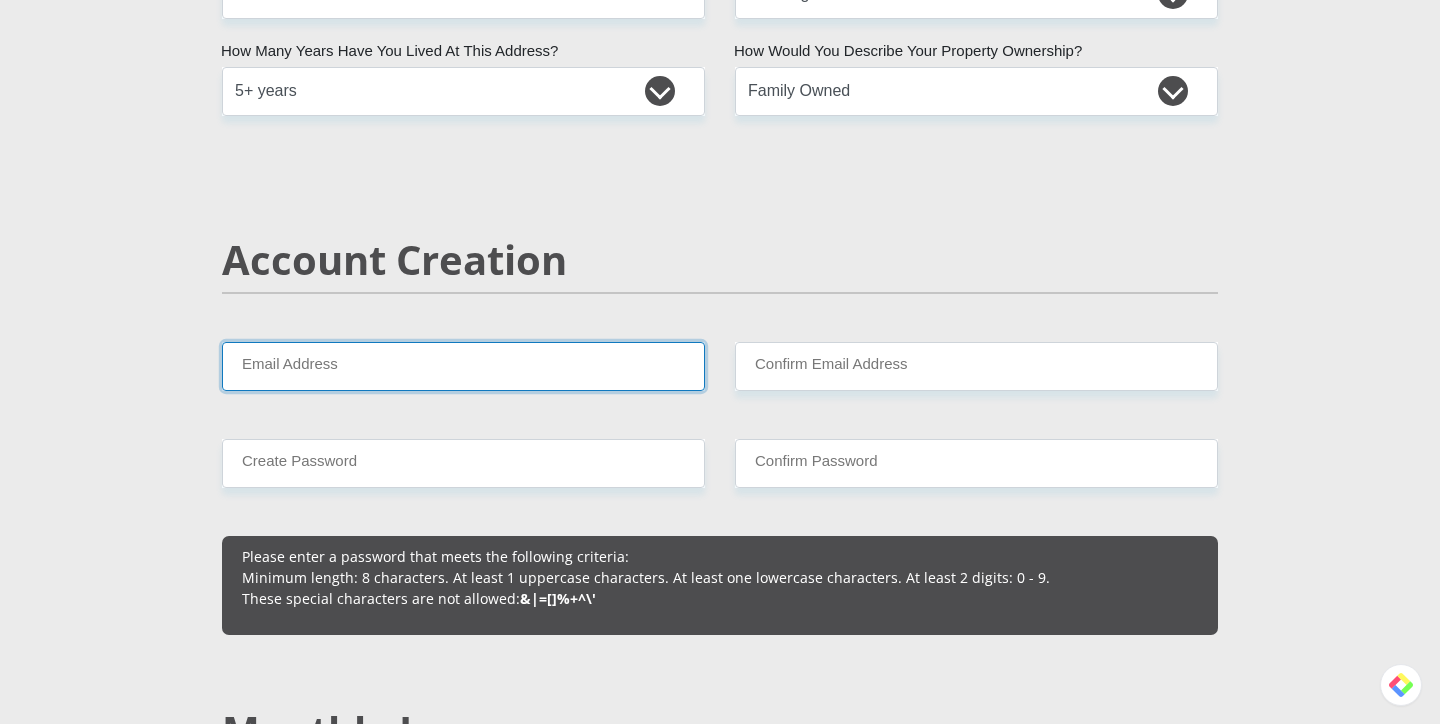 click on "Email Address" at bounding box center [463, 366] 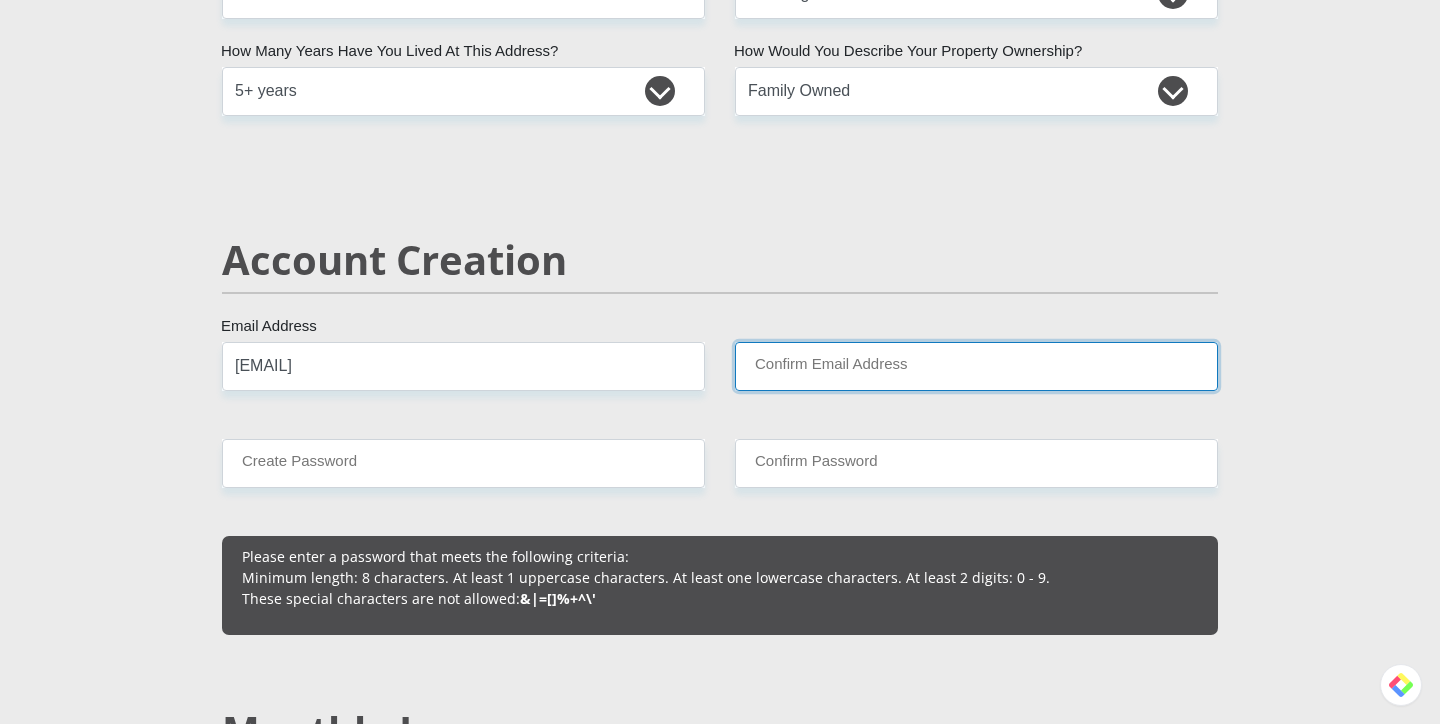 type on "khayasth@gmail.com" 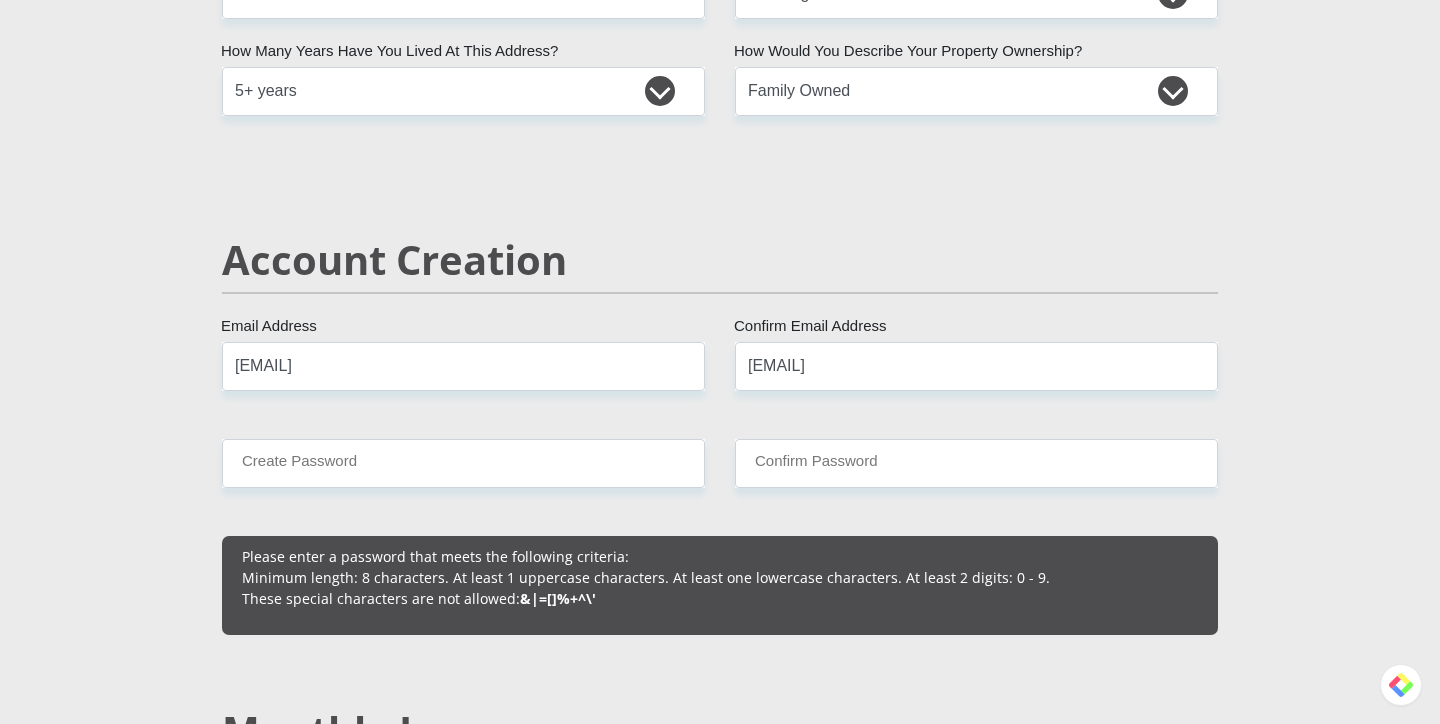 type 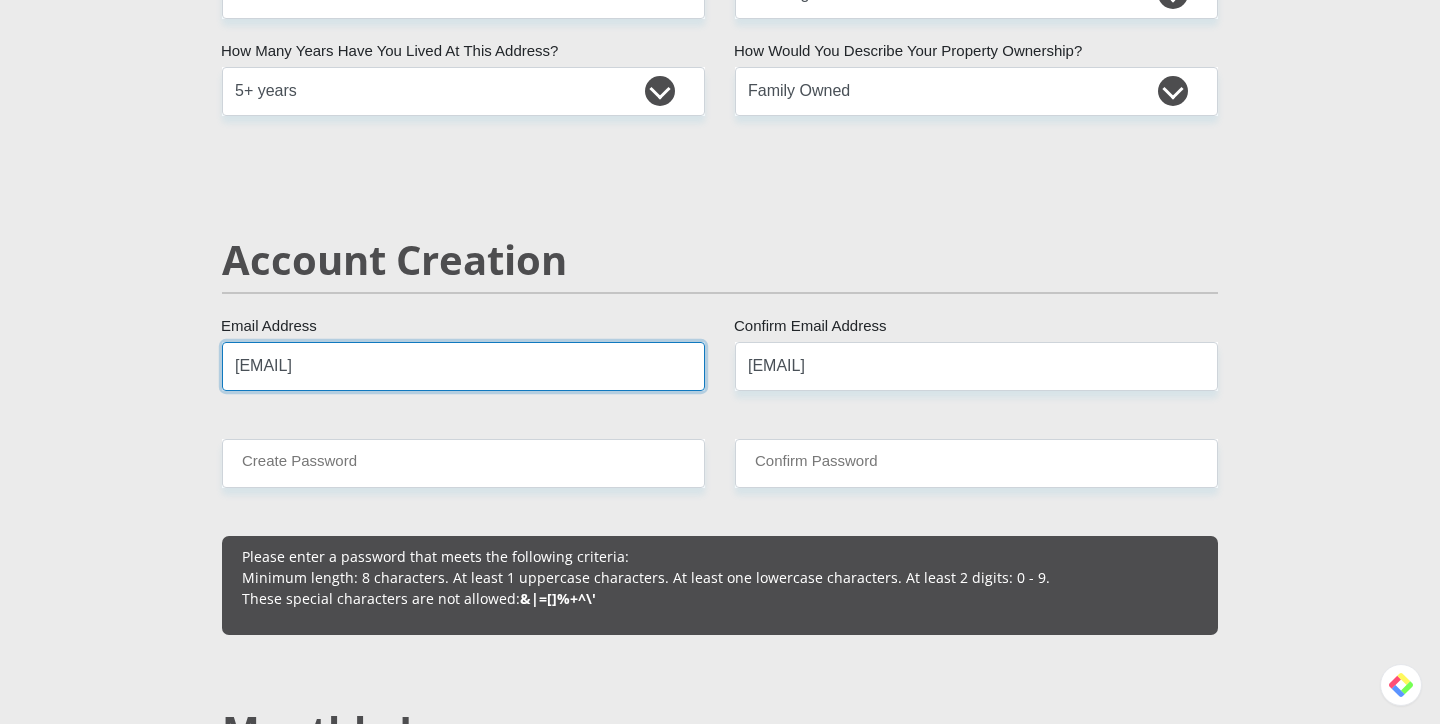 type 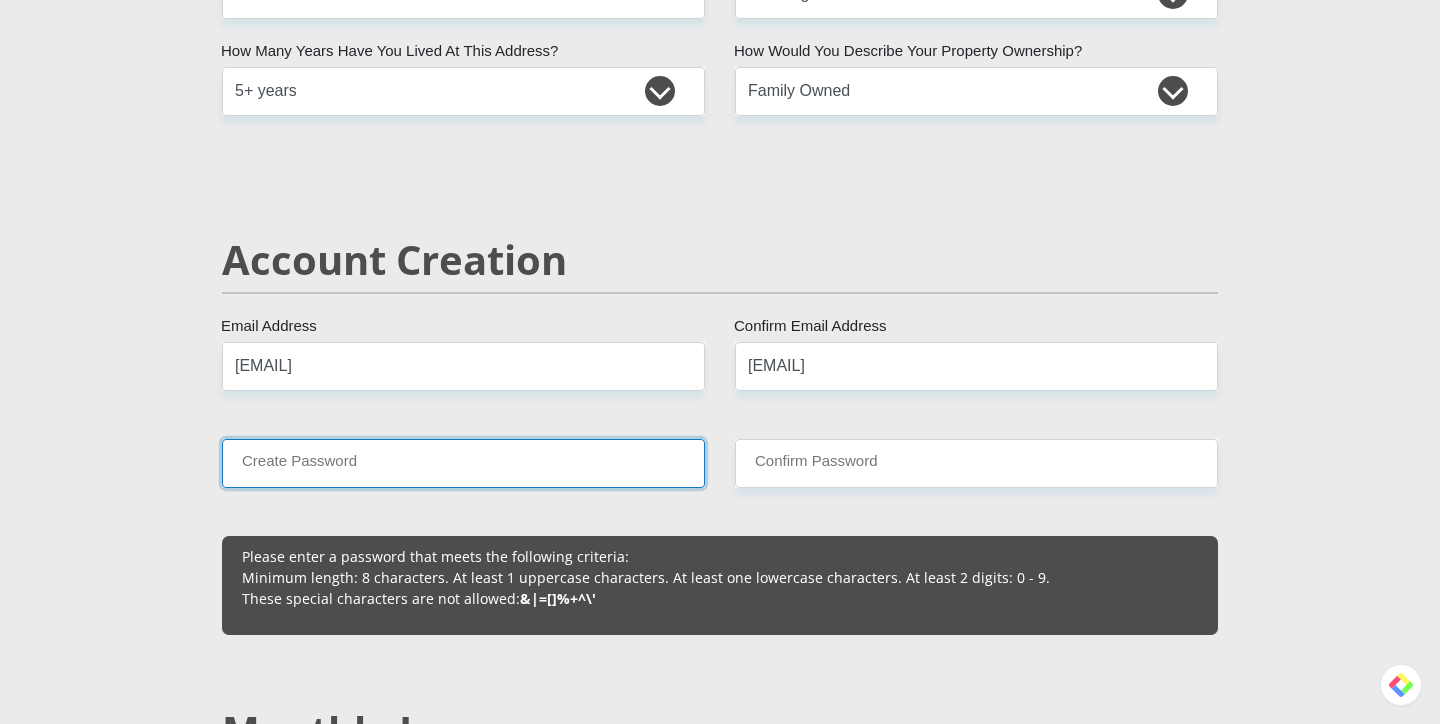 click on "Create Password" at bounding box center (463, 463) 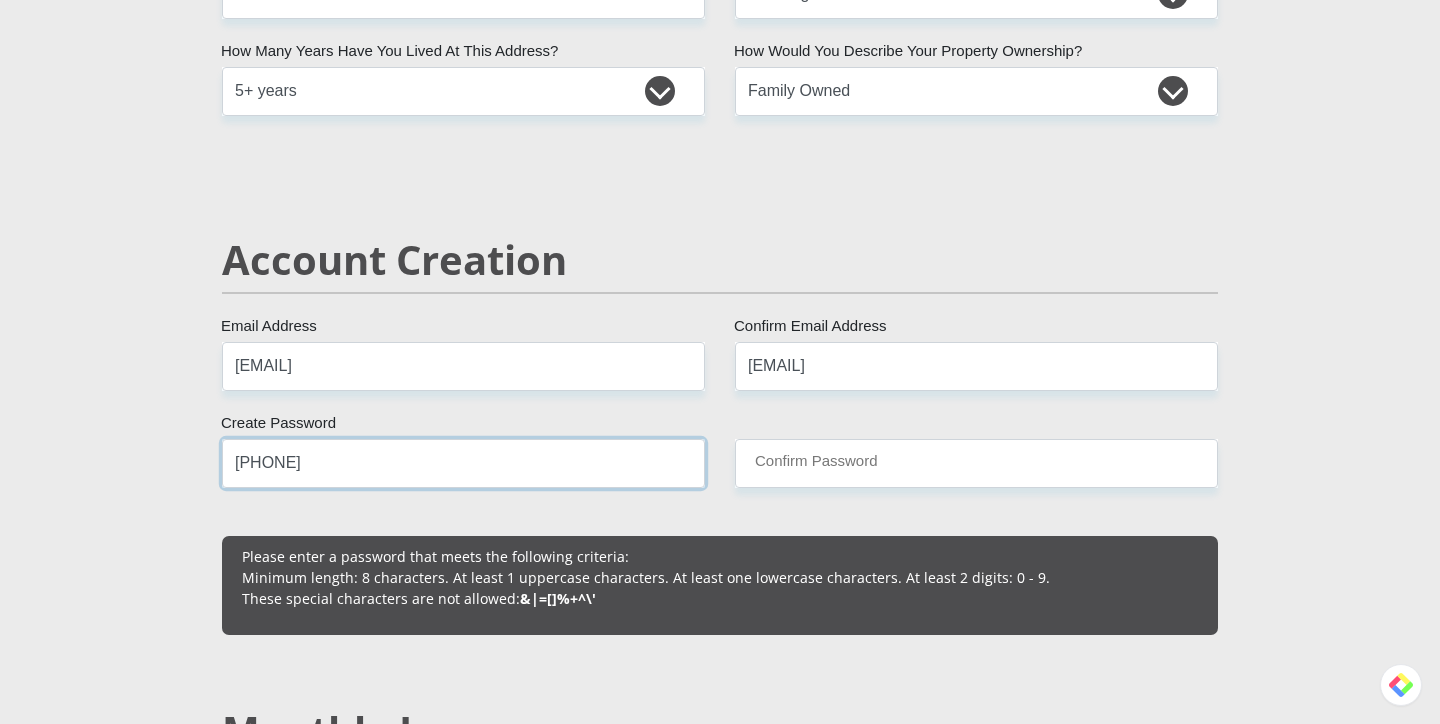 click on "Bittersweet-1996" at bounding box center [463, 463] 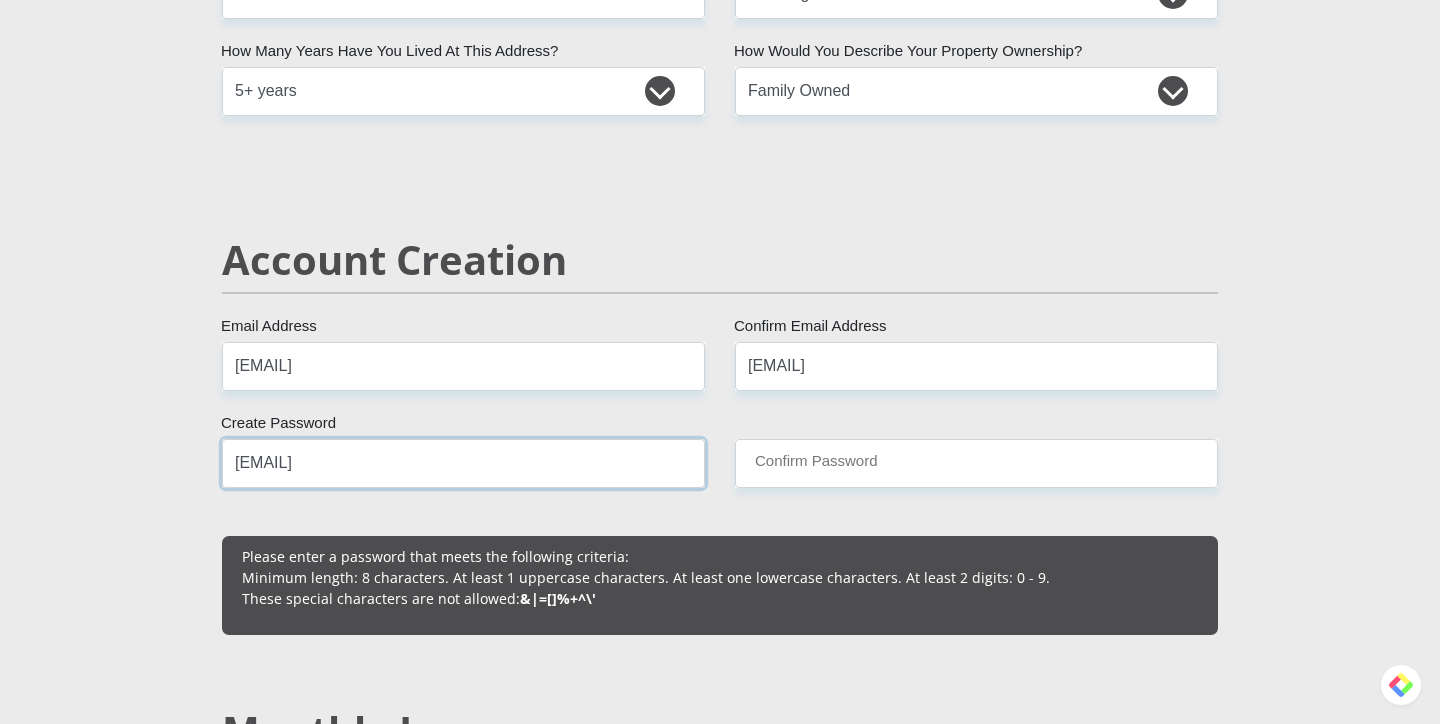 type on "Bittersweet@1996" 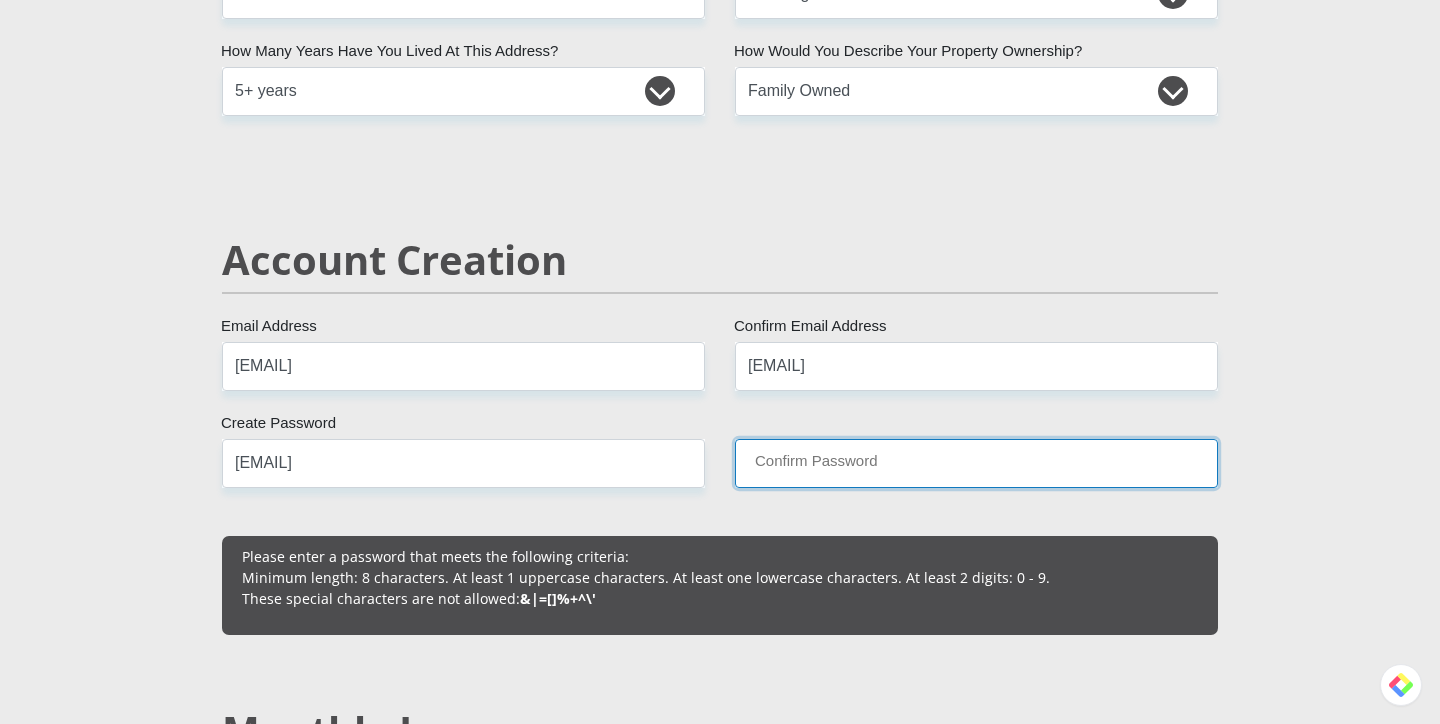 click on "Confirm Password" at bounding box center [976, 463] 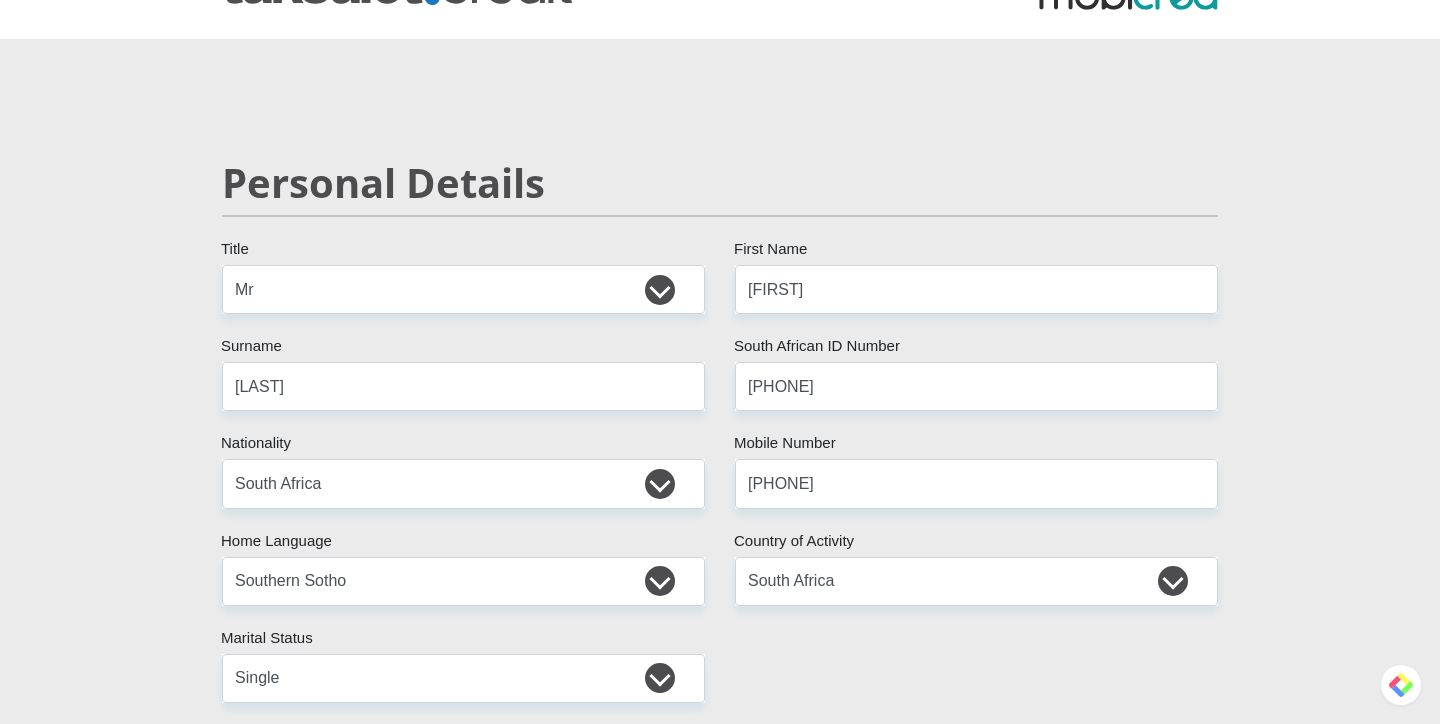 scroll, scrollTop: 0, scrollLeft: 0, axis: both 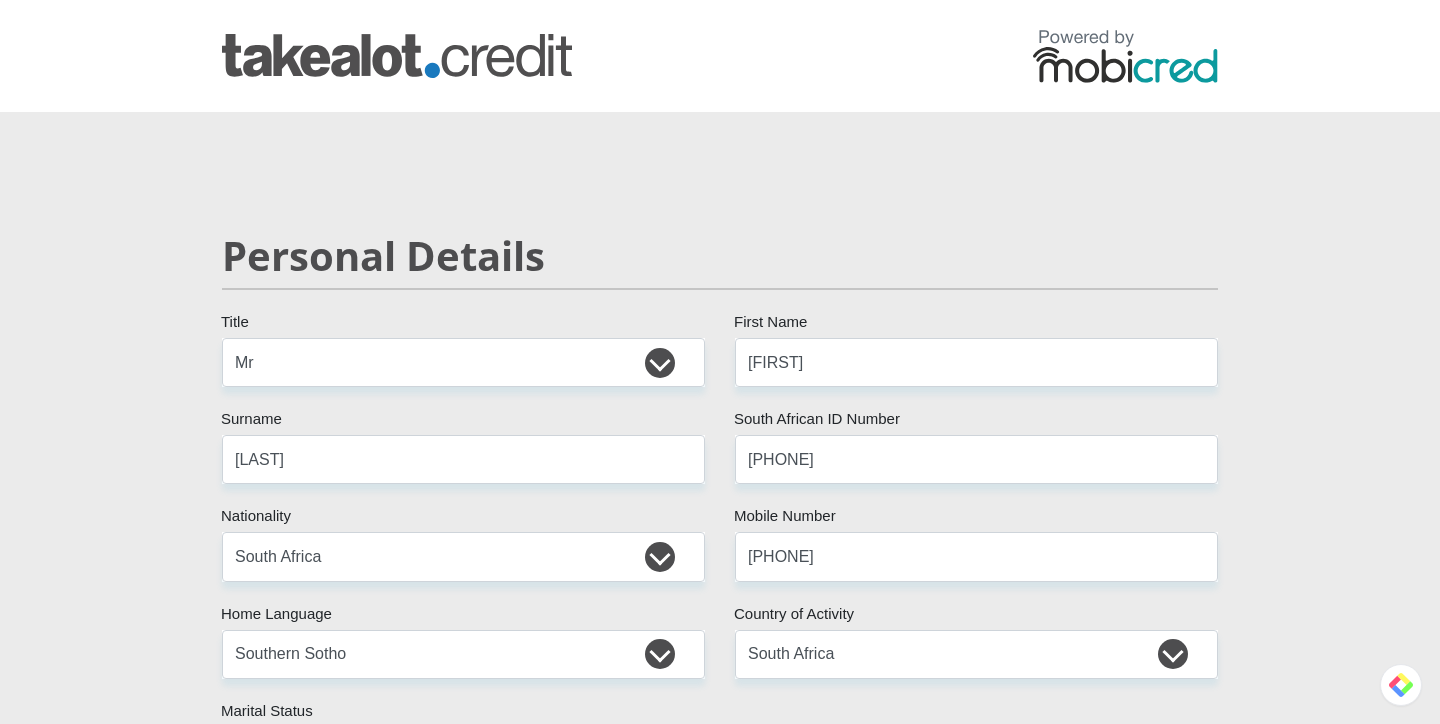 type on "Bittersweet@1996" 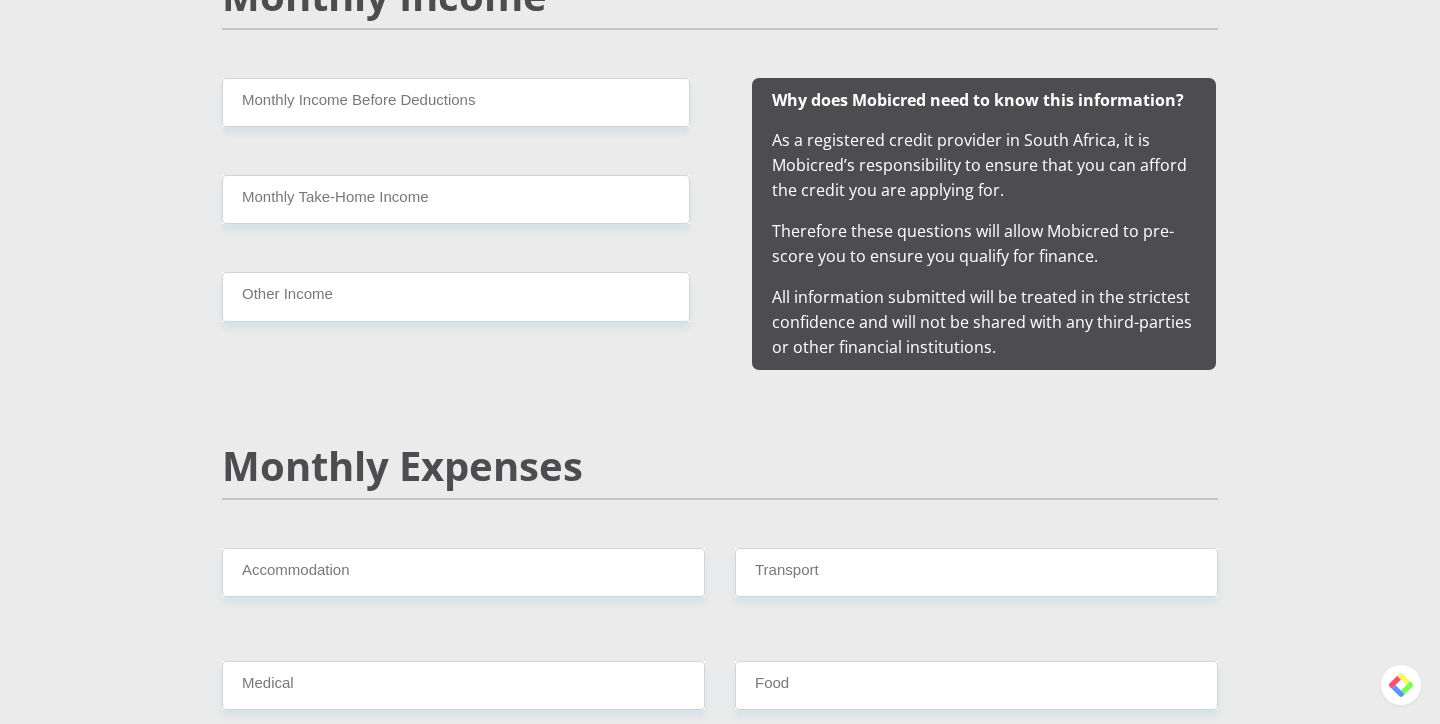 scroll, scrollTop: 1943, scrollLeft: 0, axis: vertical 